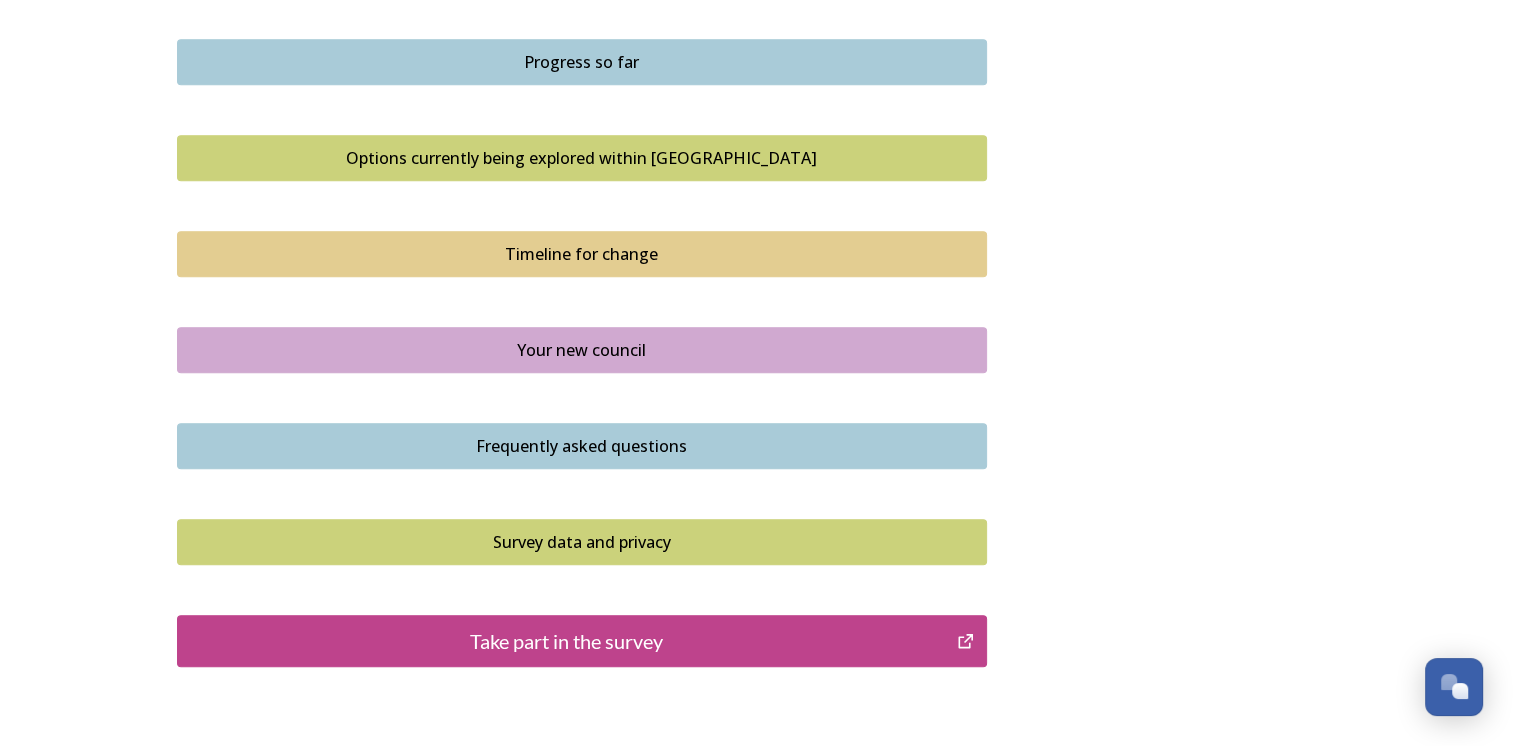 scroll, scrollTop: 1300, scrollLeft: 0, axis: vertical 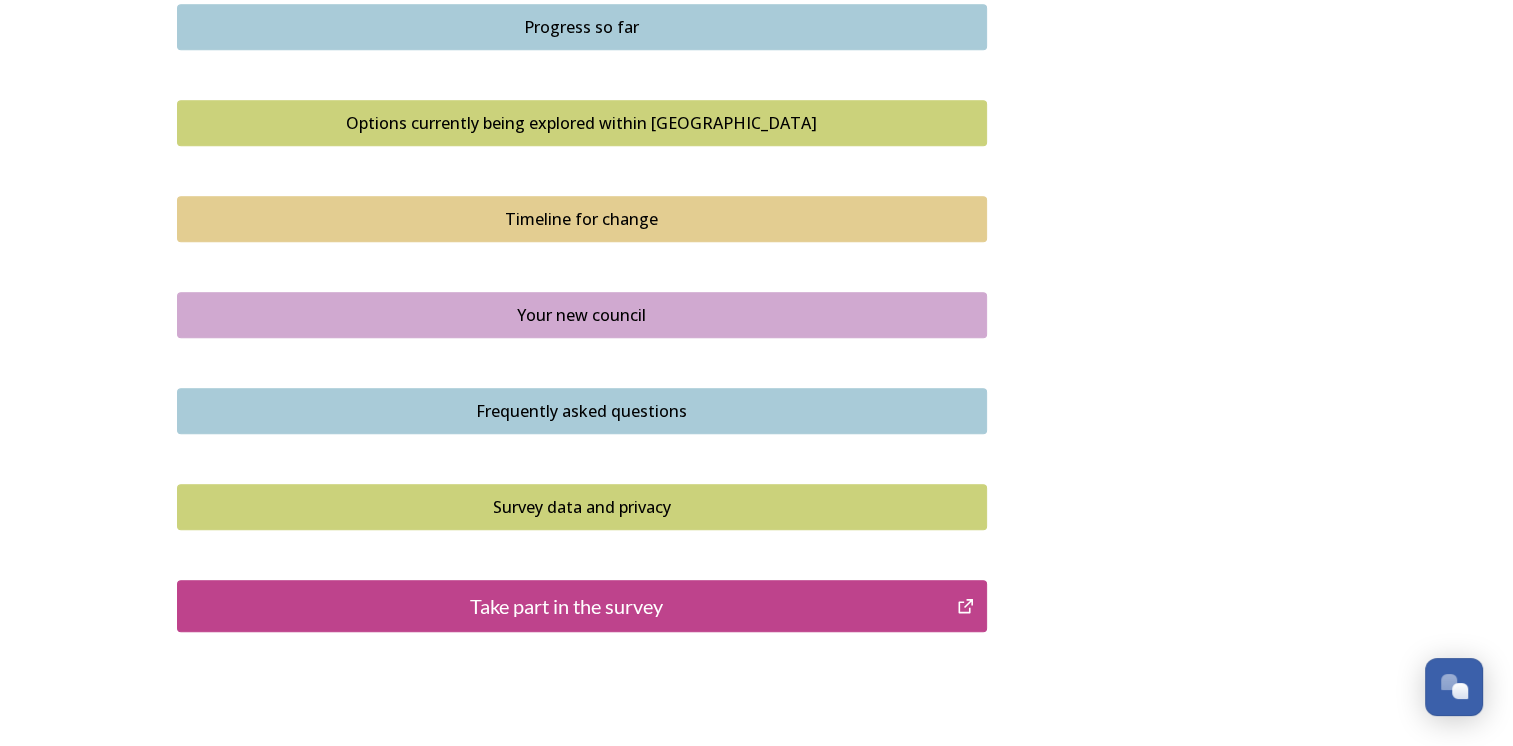 click on "Your new council" at bounding box center [582, 315] 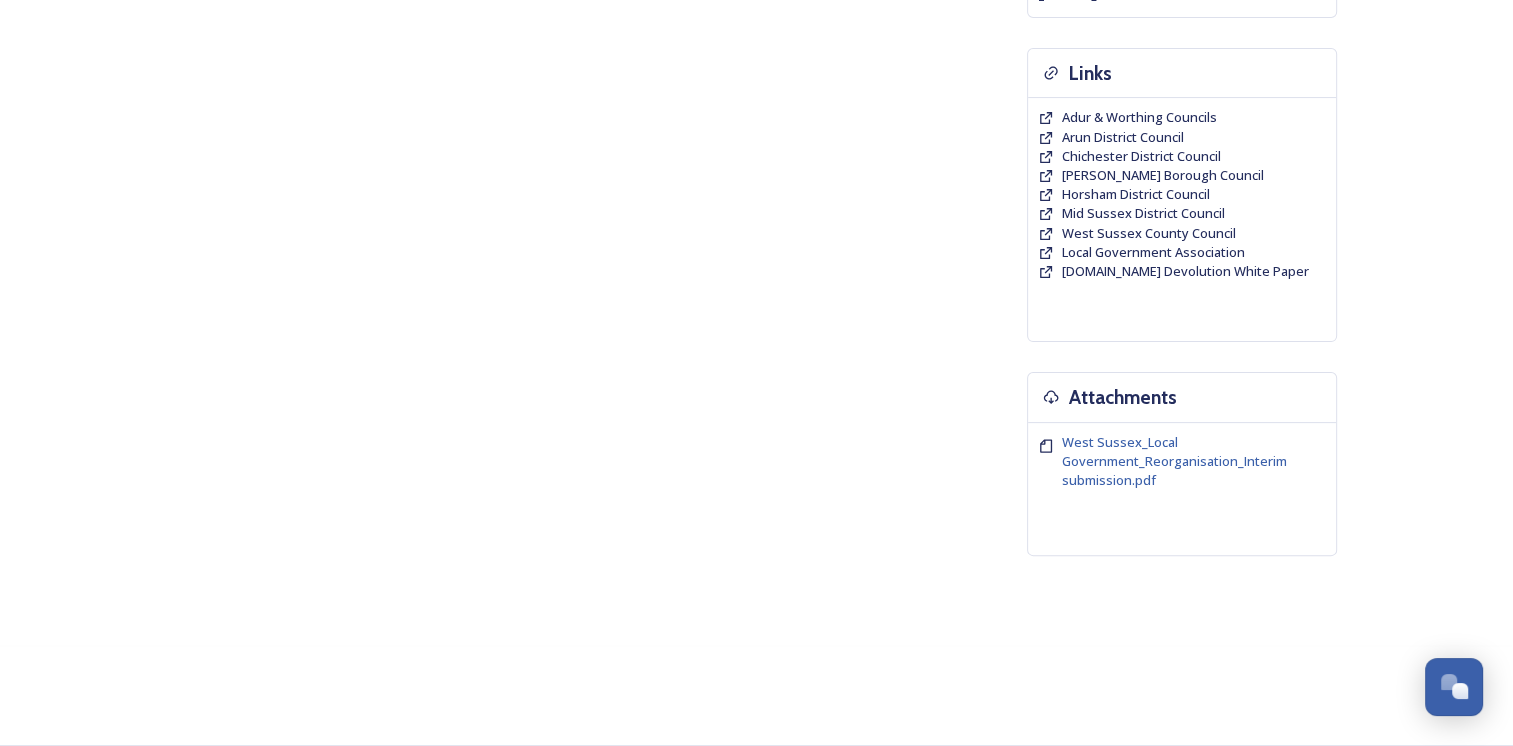 scroll, scrollTop: 0, scrollLeft: 0, axis: both 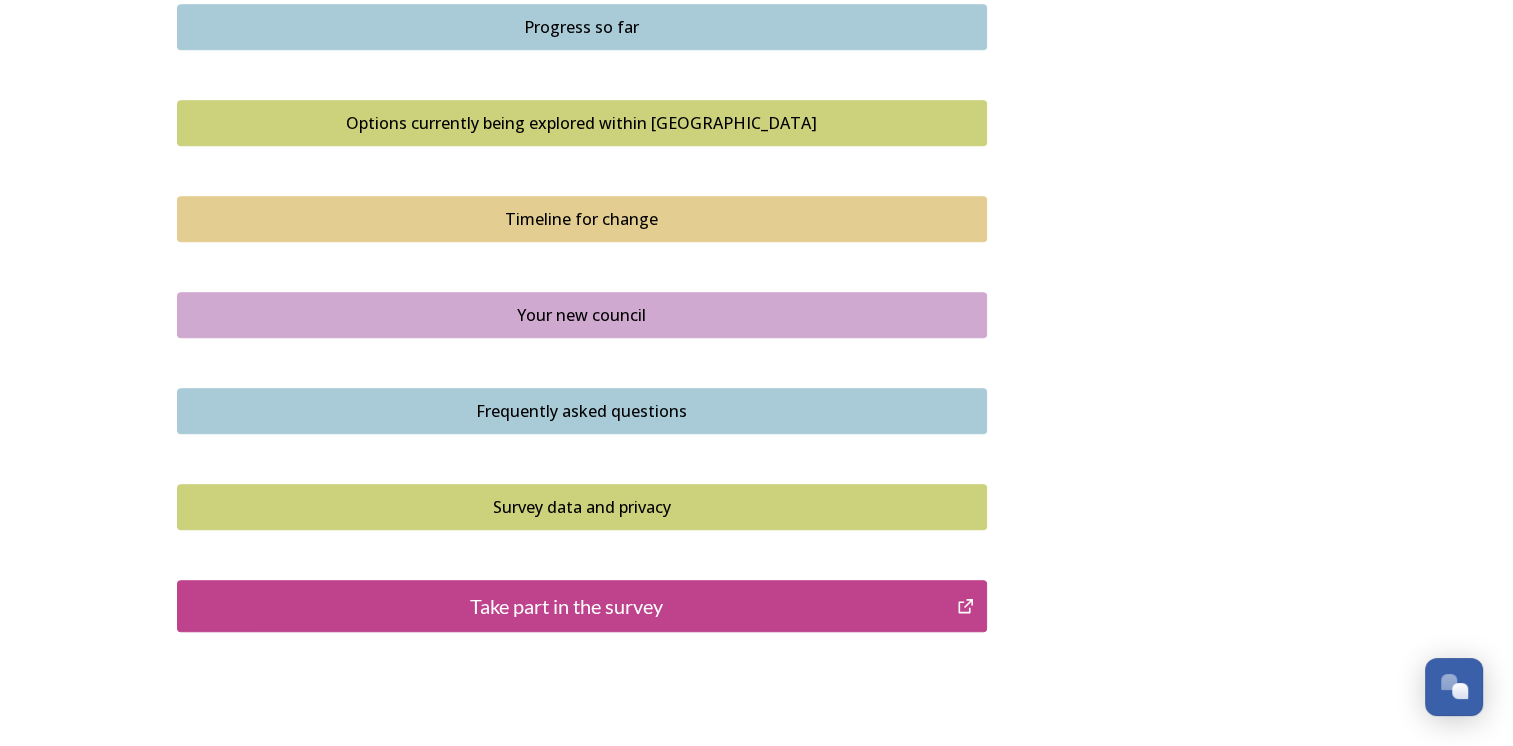 click on "Take part in the survey" at bounding box center (567, 606) 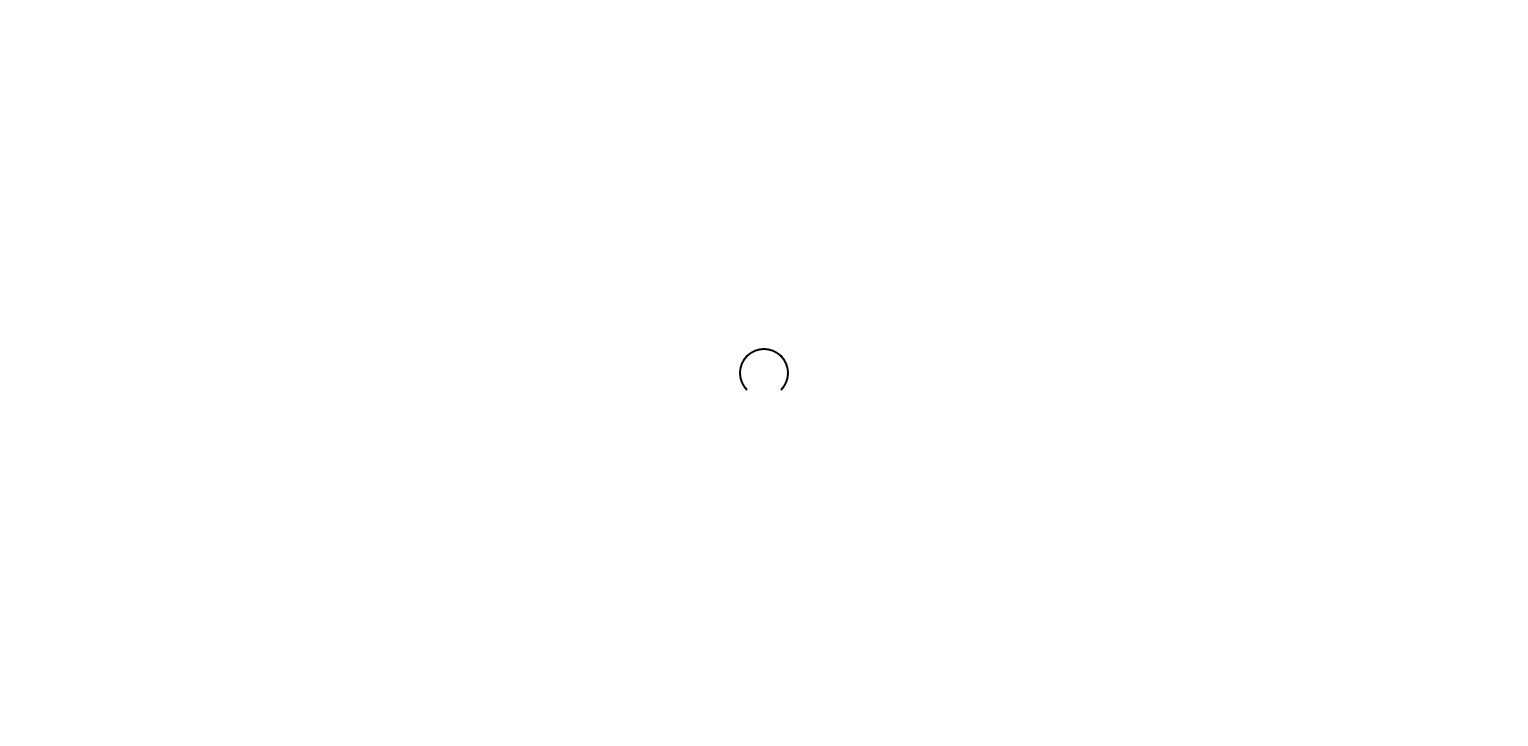 scroll, scrollTop: 0, scrollLeft: 0, axis: both 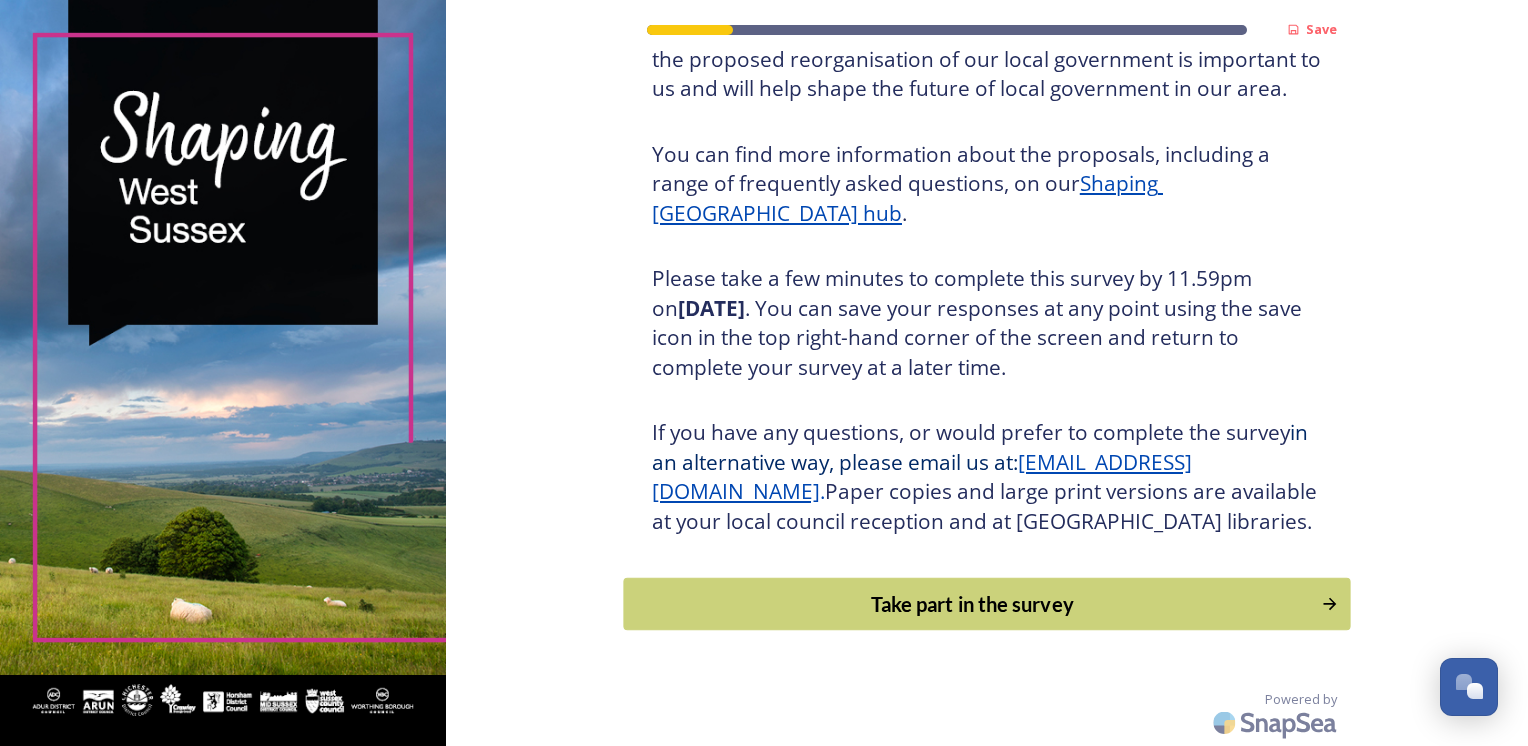 click on "Take part in the survey" at bounding box center (972, 604) 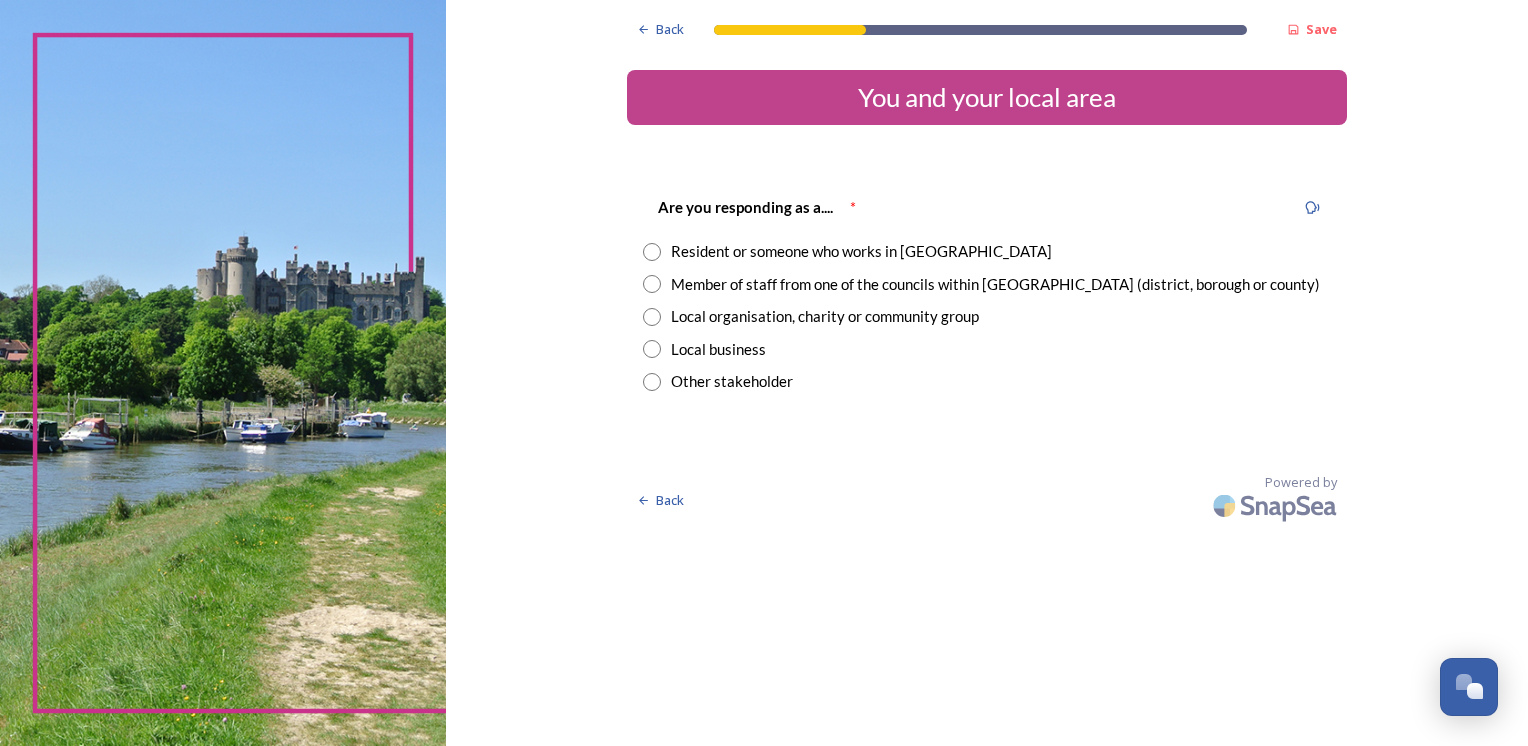 click at bounding box center (652, 252) 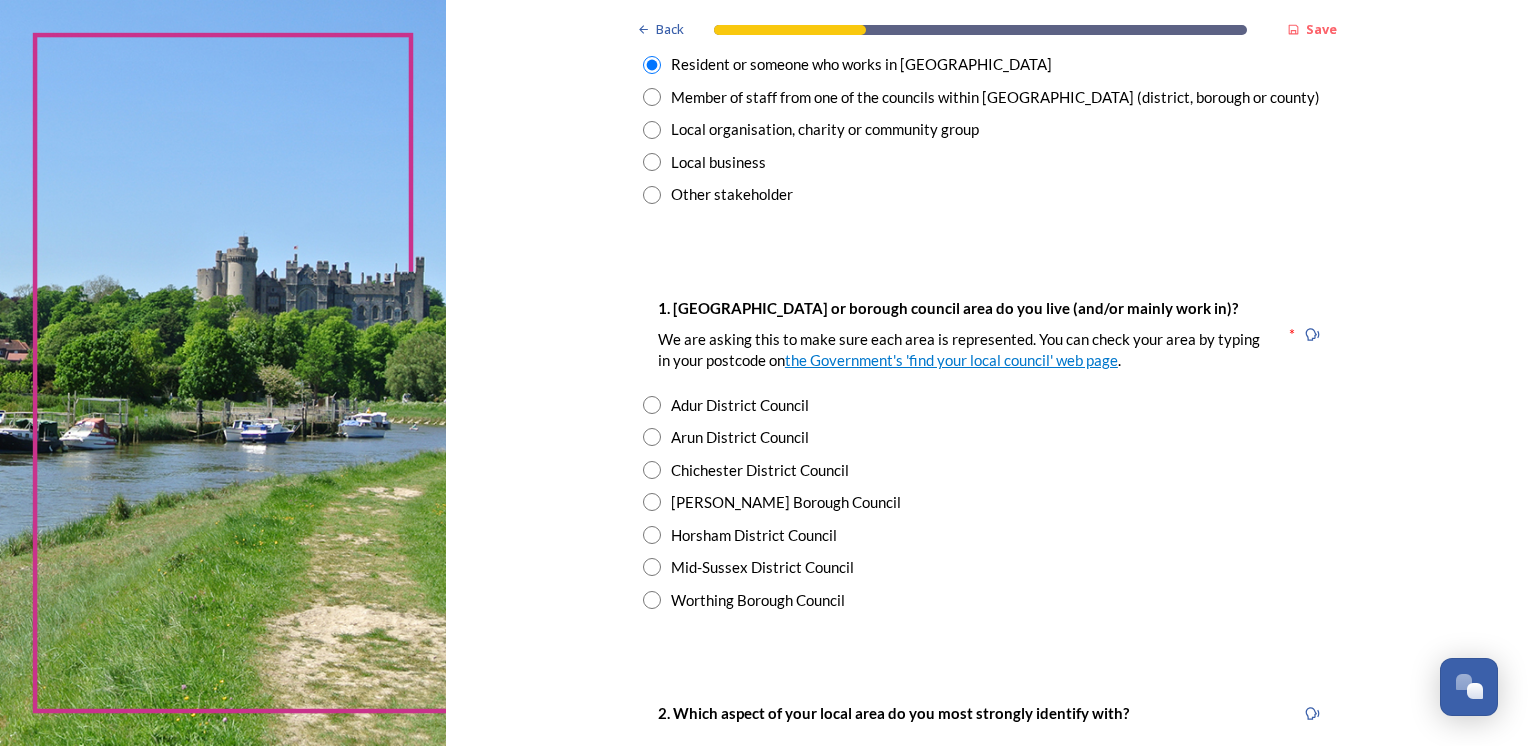 scroll, scrollTop: 200, scrollLeft: 0, axis: vertical 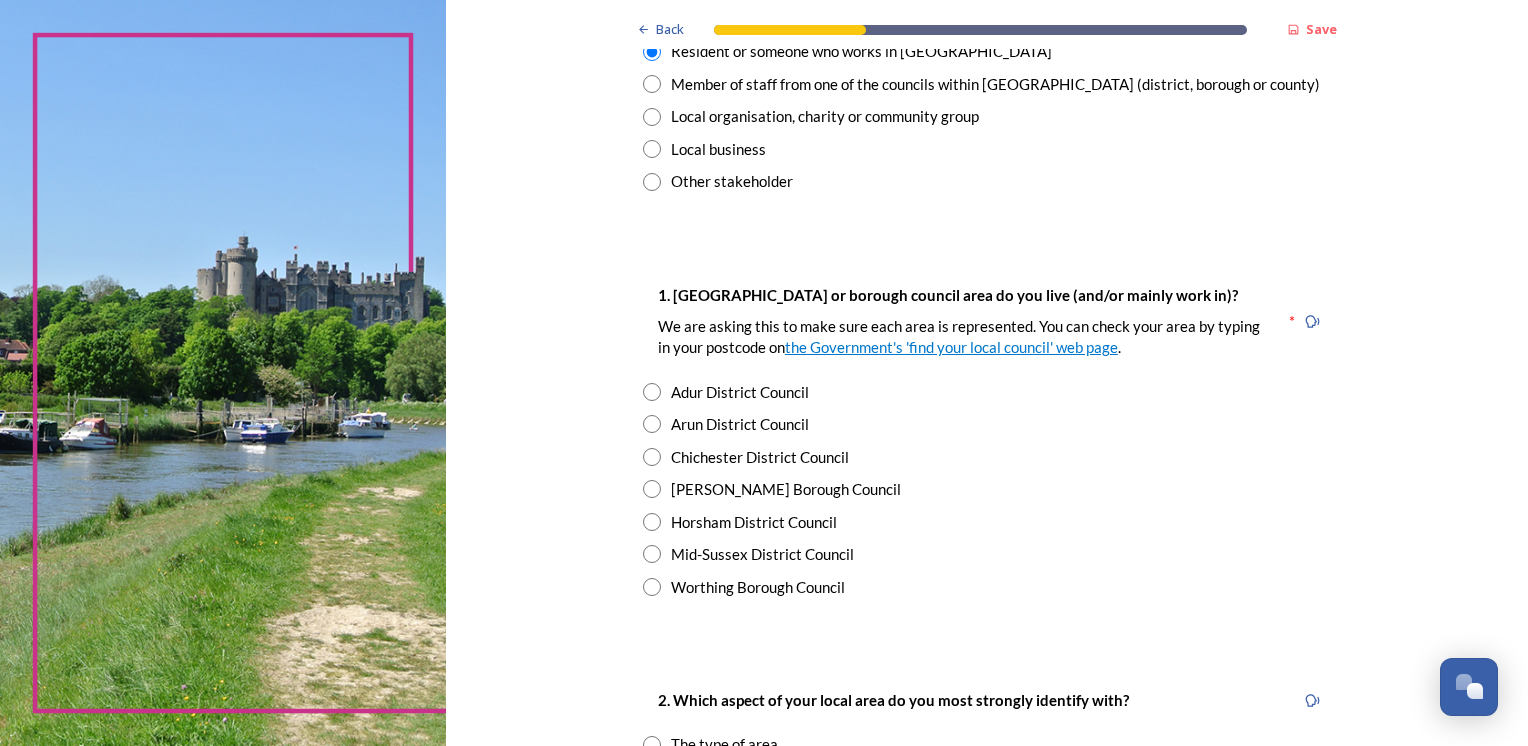 click at bounding box center (652, 424) 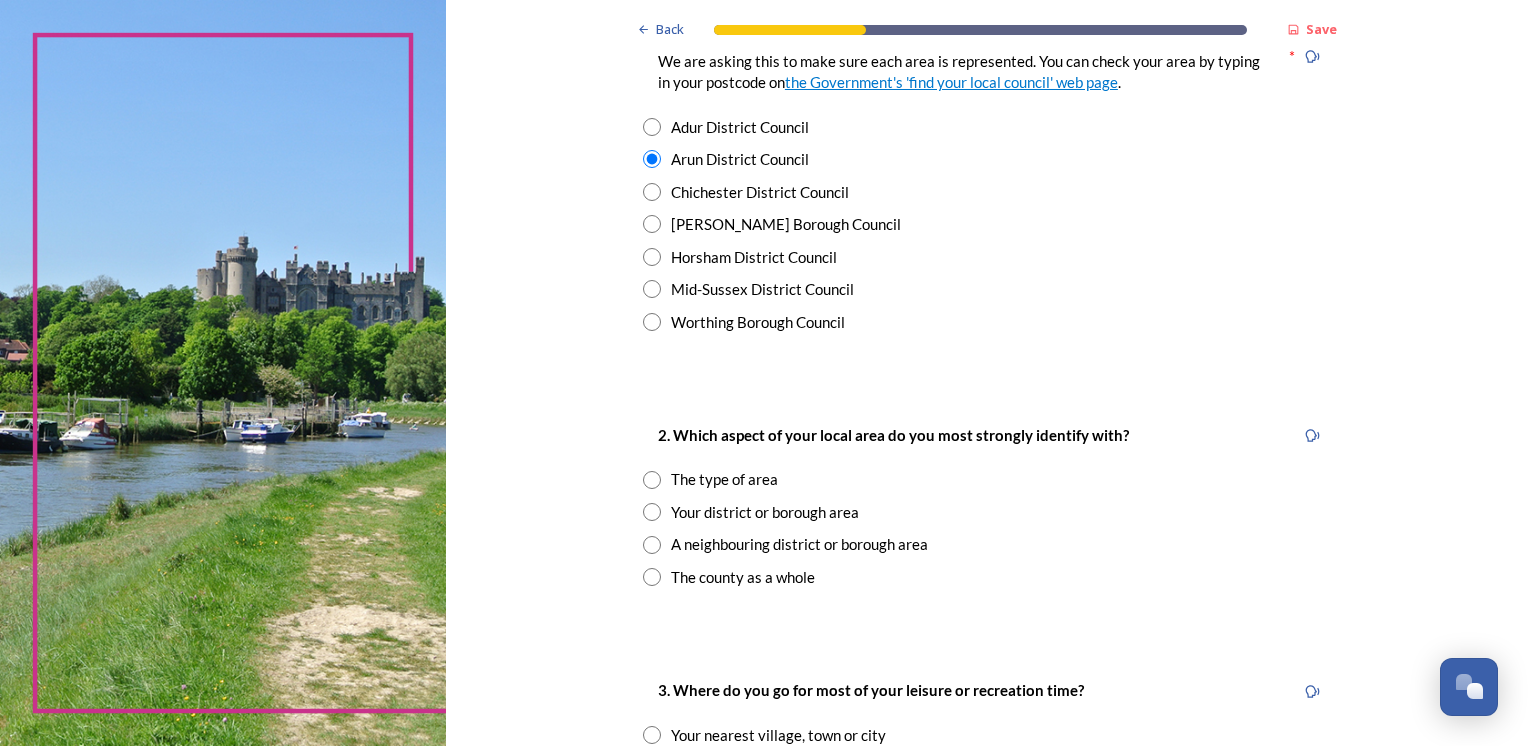 scroll, scrollTop: 500, scrollLeft: 0, axis: vertical 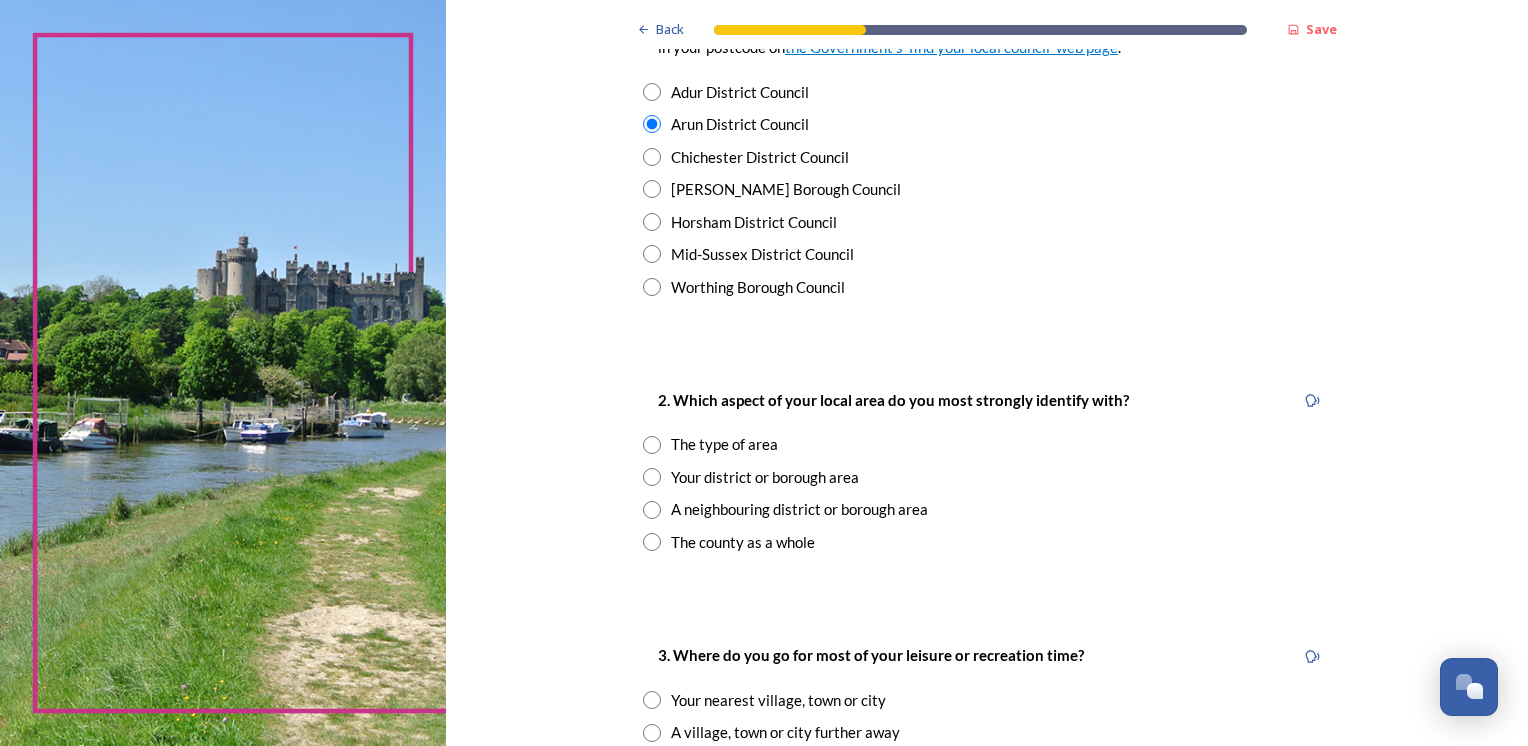 click at bounding box center (652, 477) 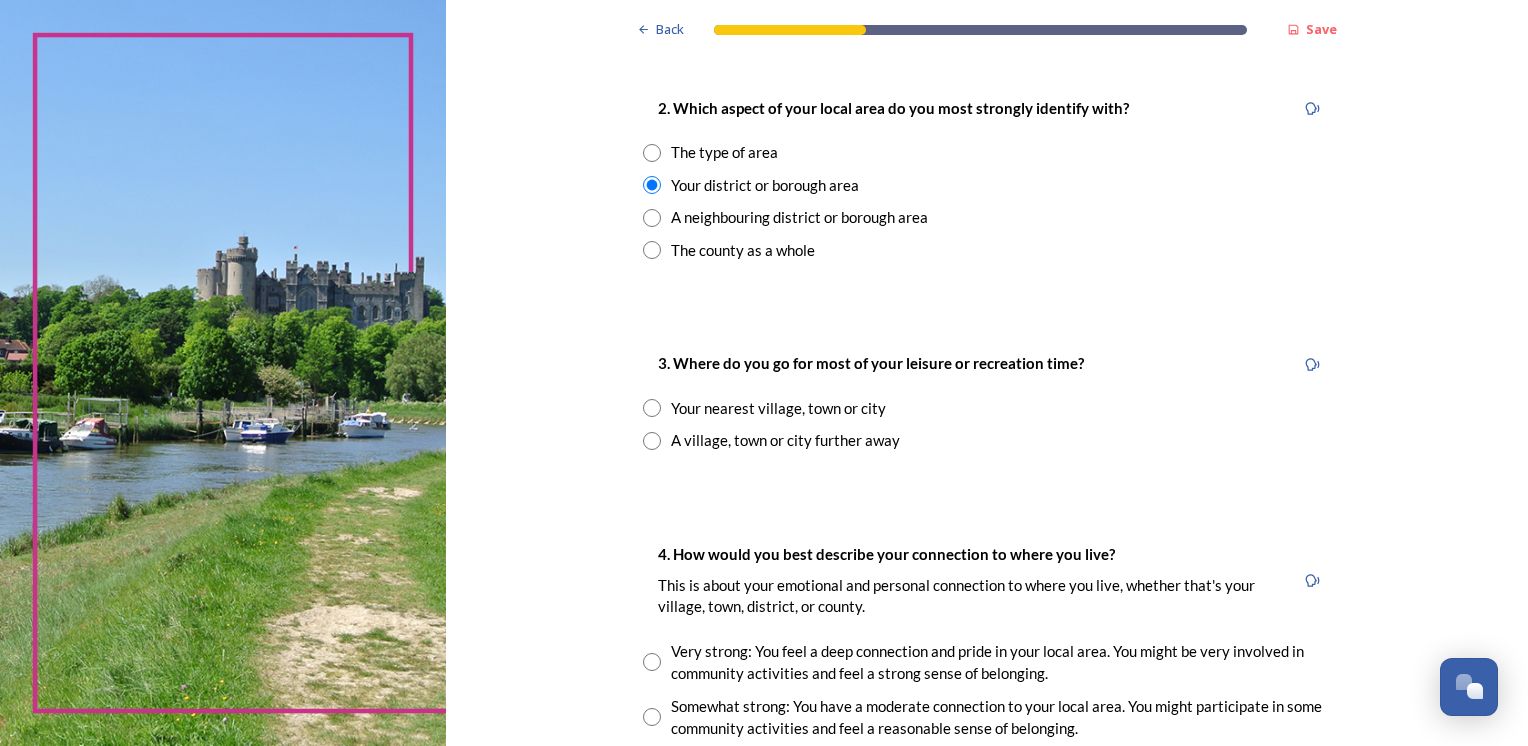 scroll, scrollTop: 800, scrollLeft: 0, axis: vertical 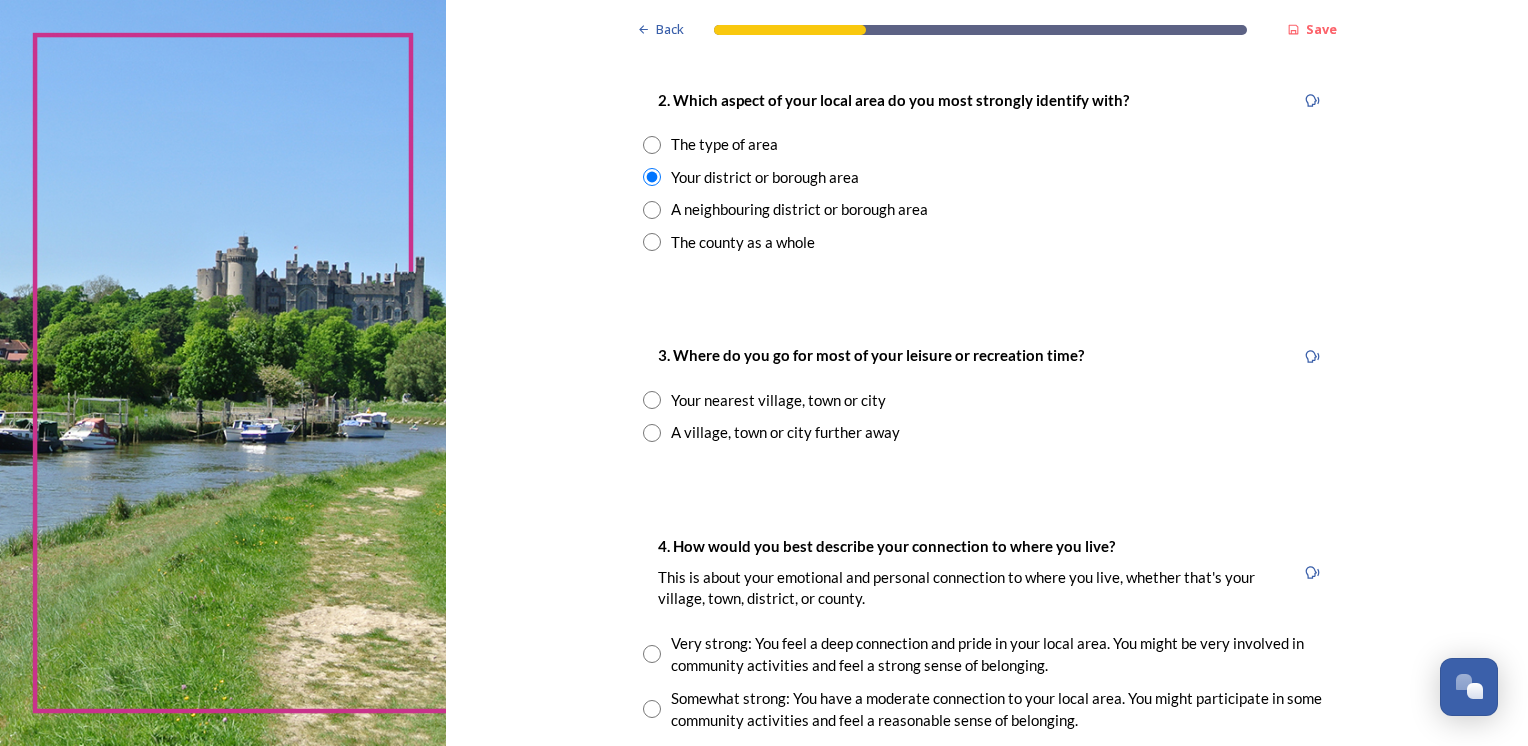 click at bounding box center (652, 400) 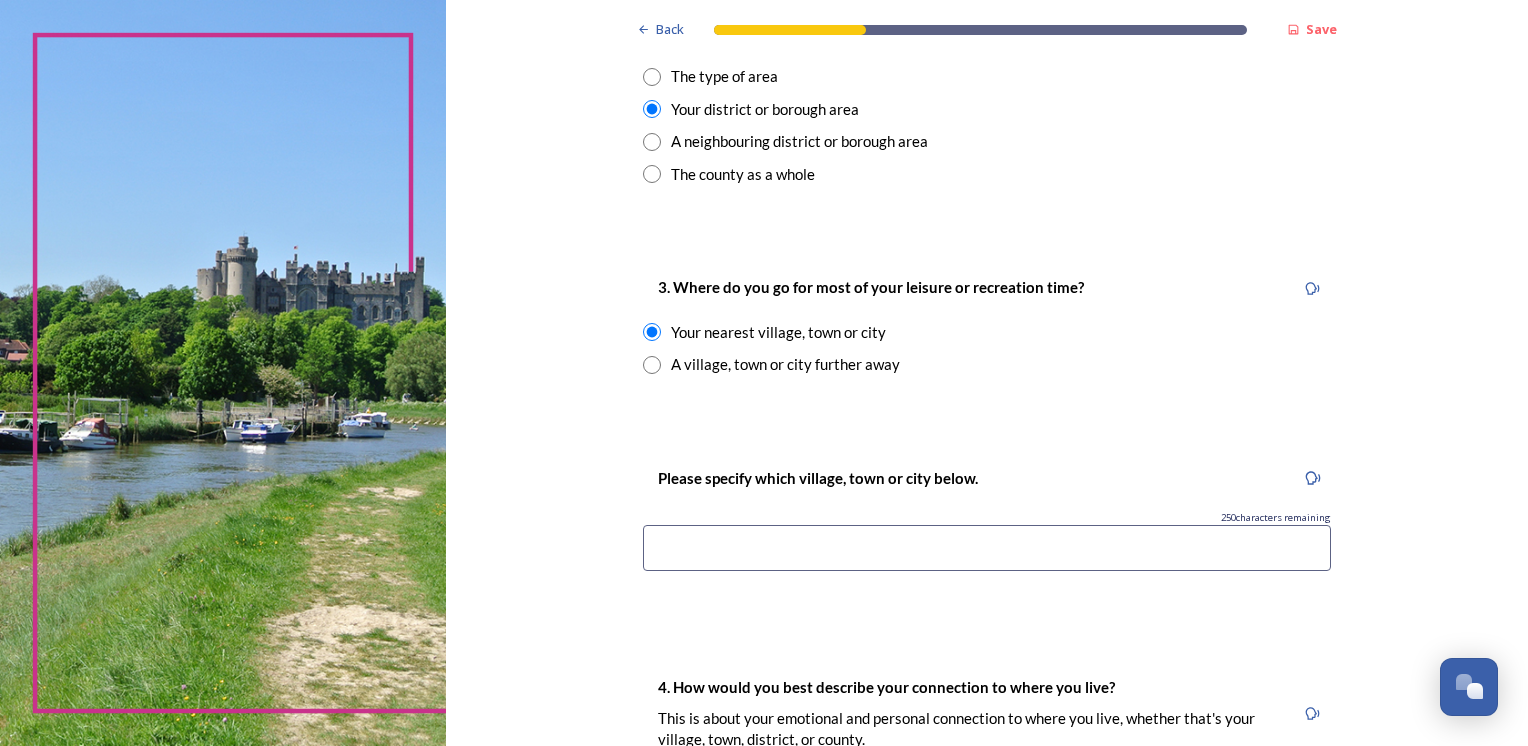 scroll, scrollTop: 900, scrollLeft: 0, axis: vertical 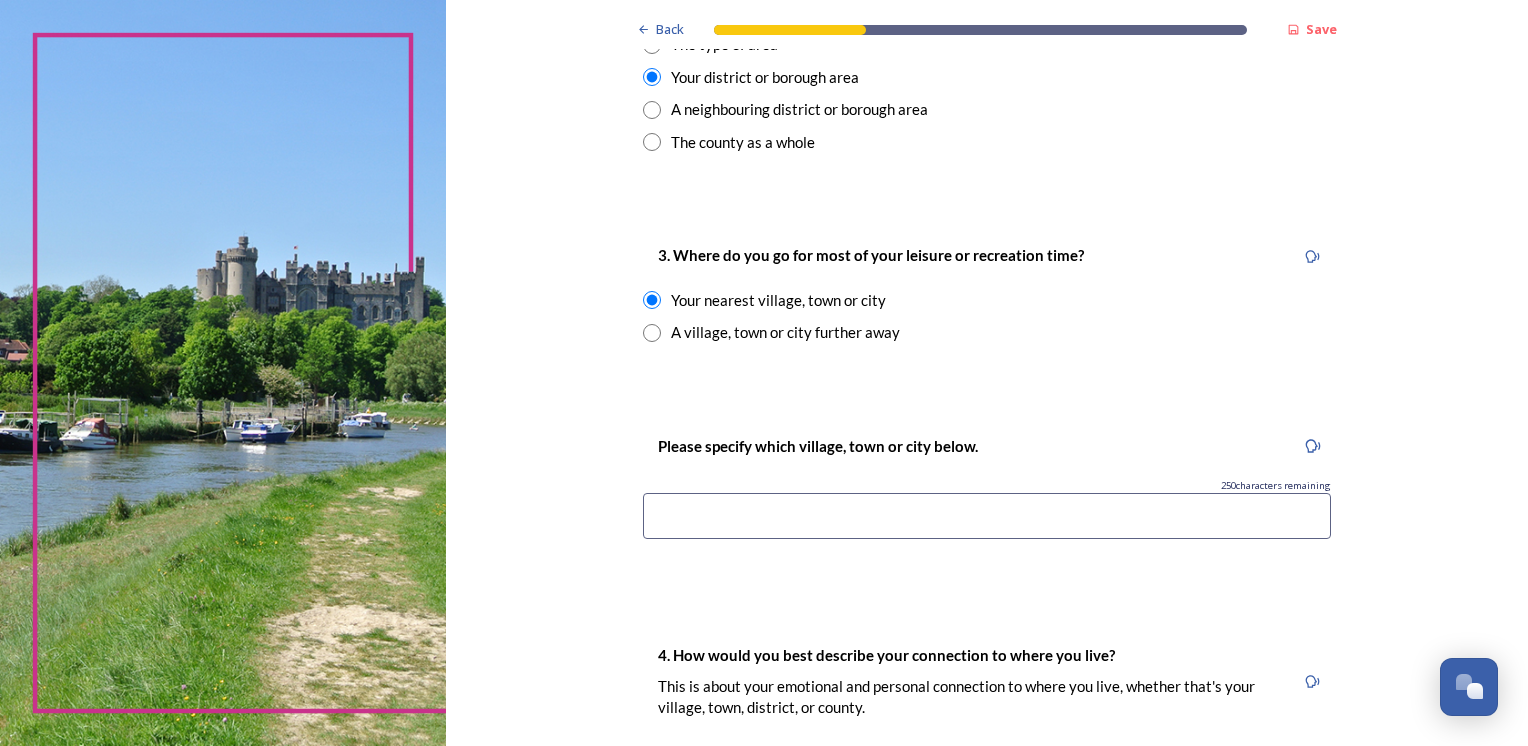click at bounding box center [987, 516] 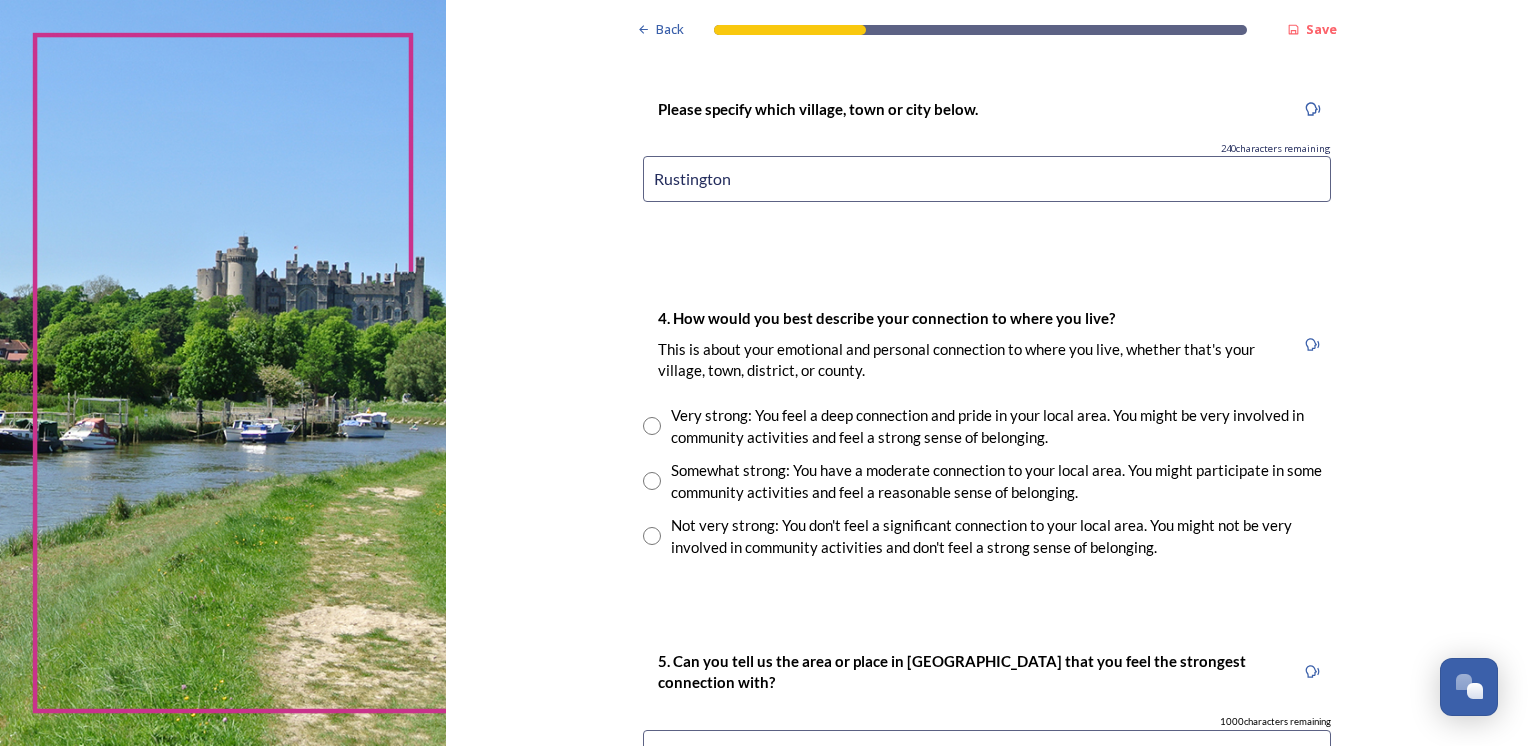 scroll, scrollTop: 1300, scrollLeft: 0, axis: vertical 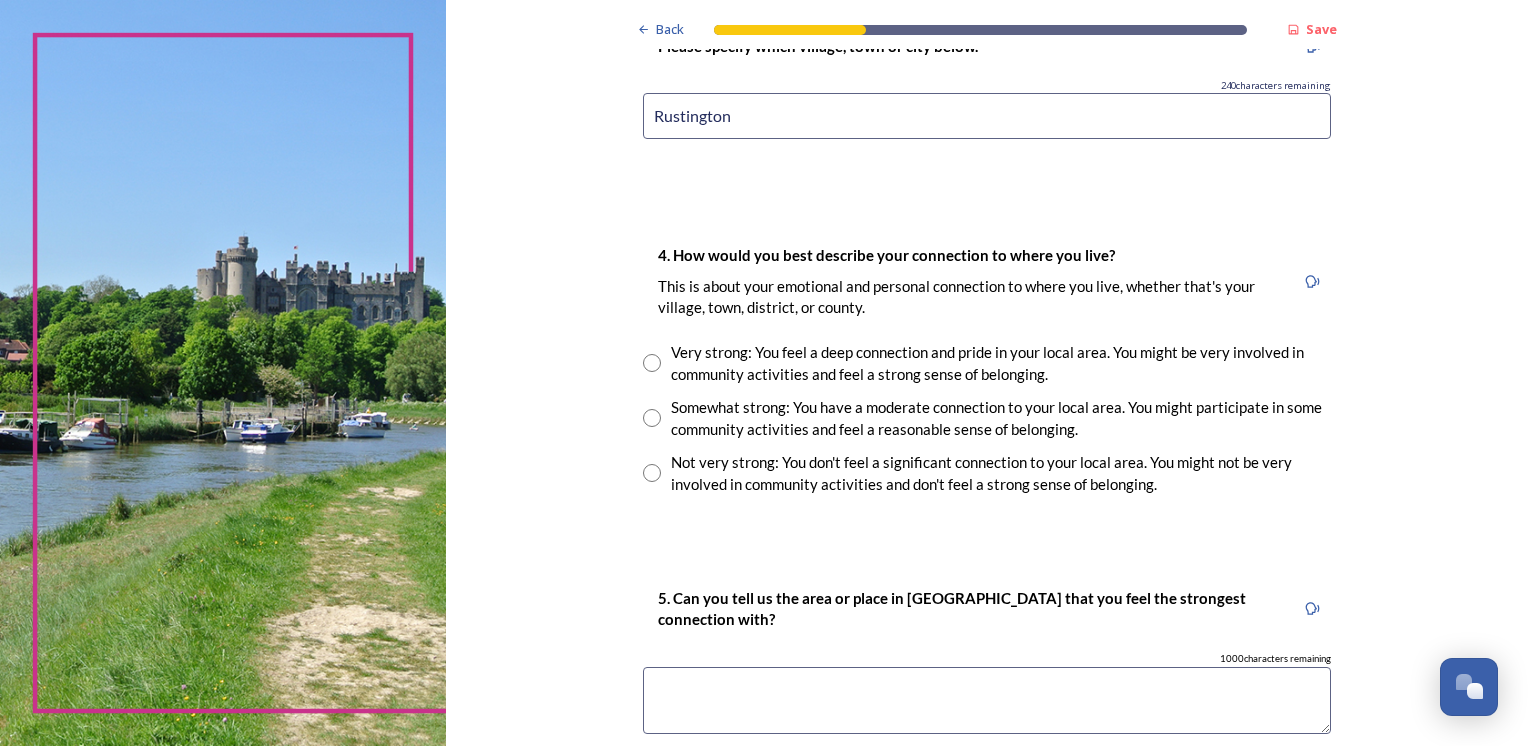 type on "Rustington" 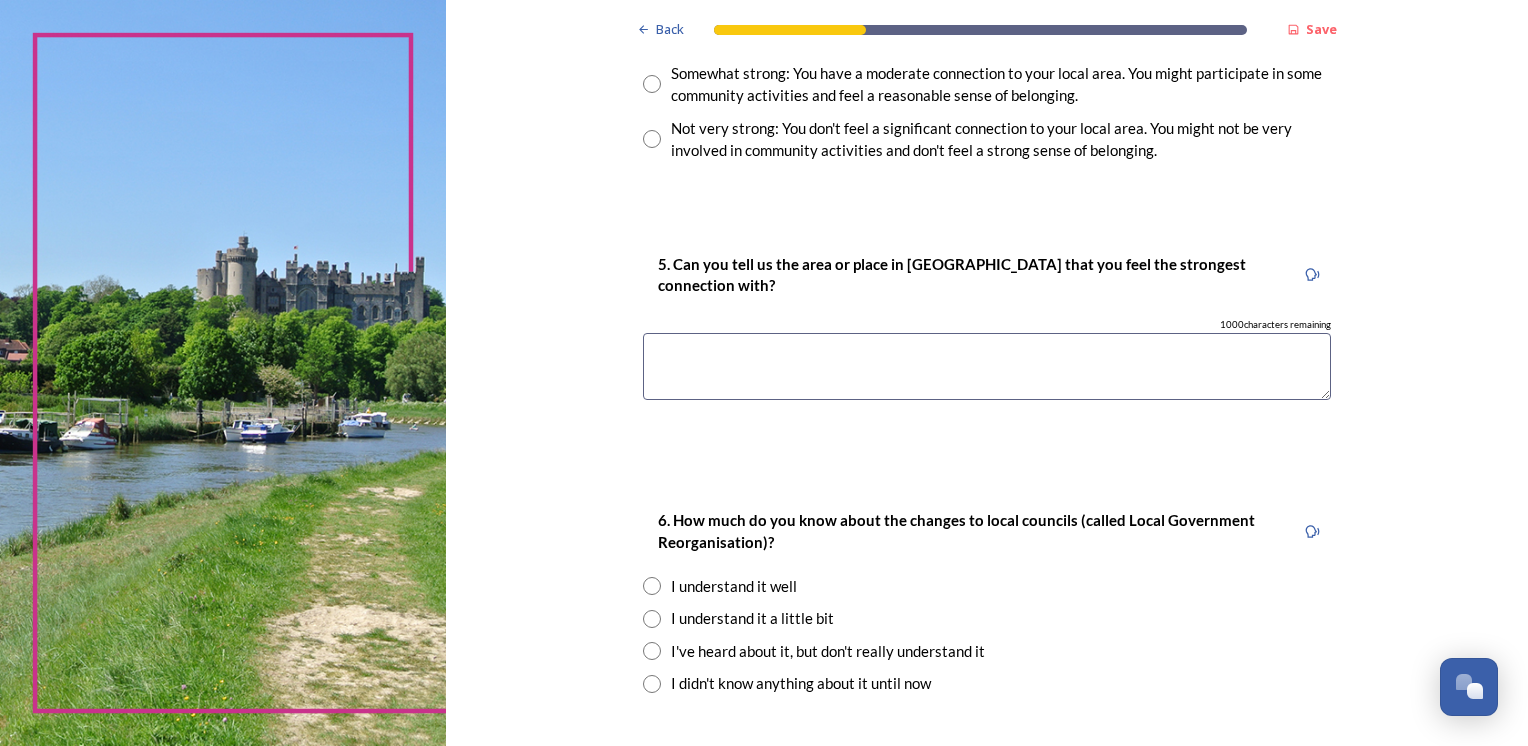 scroll, scrollTop: 1600, scrollLeft: 0, axis: vertical 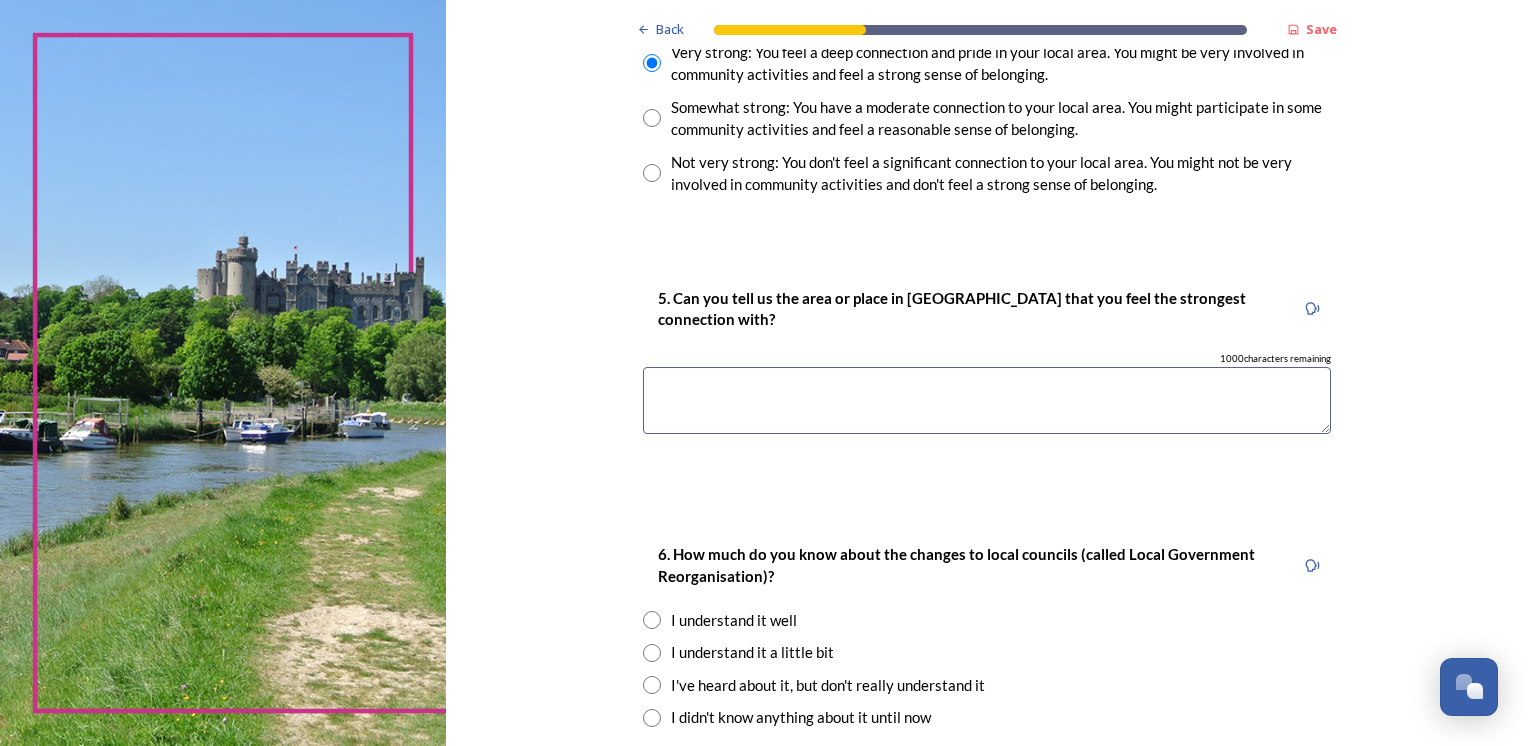 click at bounding box center [987, 400] 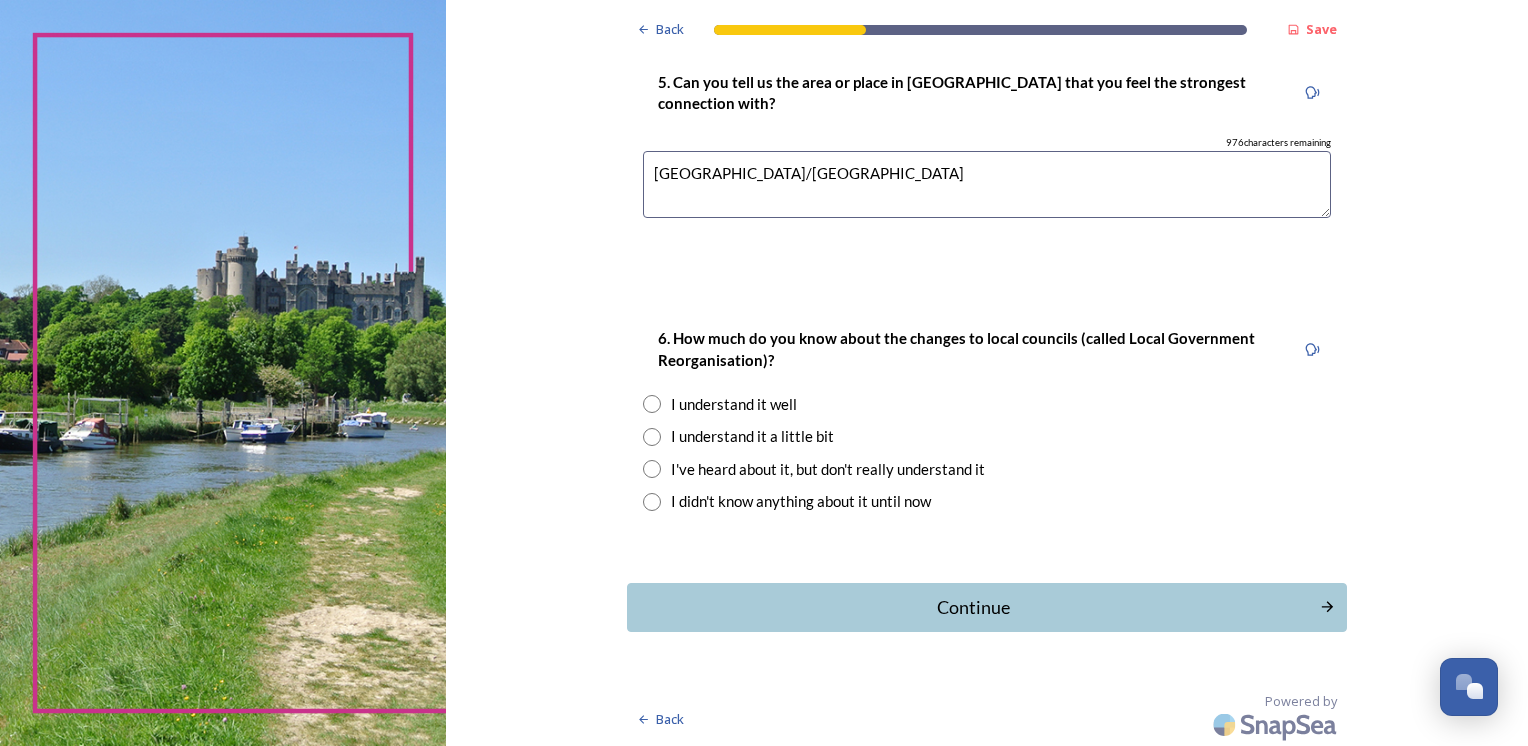 scroll, scrollTop: 1816, scrollLeft: 0, axis: vertical 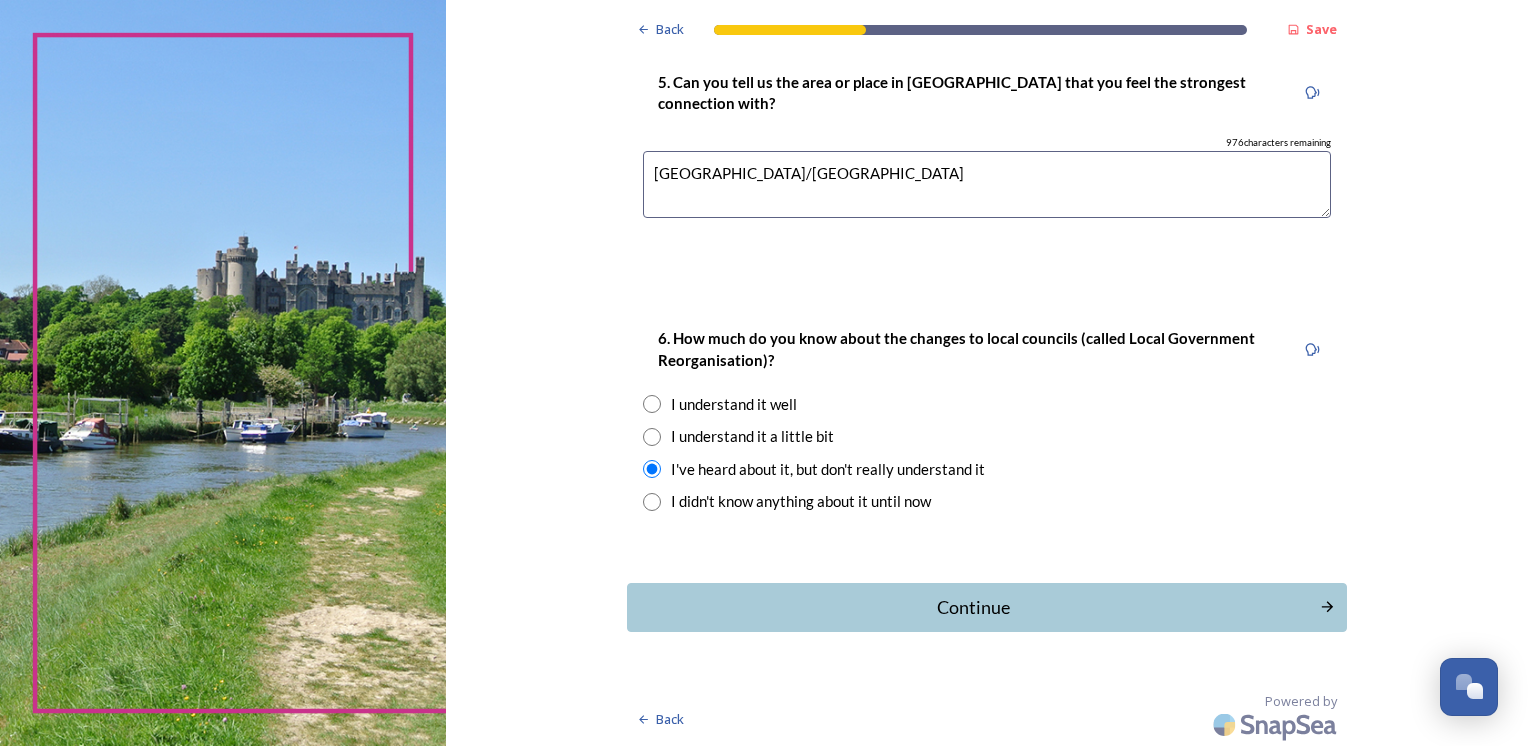 click on "Continue" at bounding box center (973, 607) 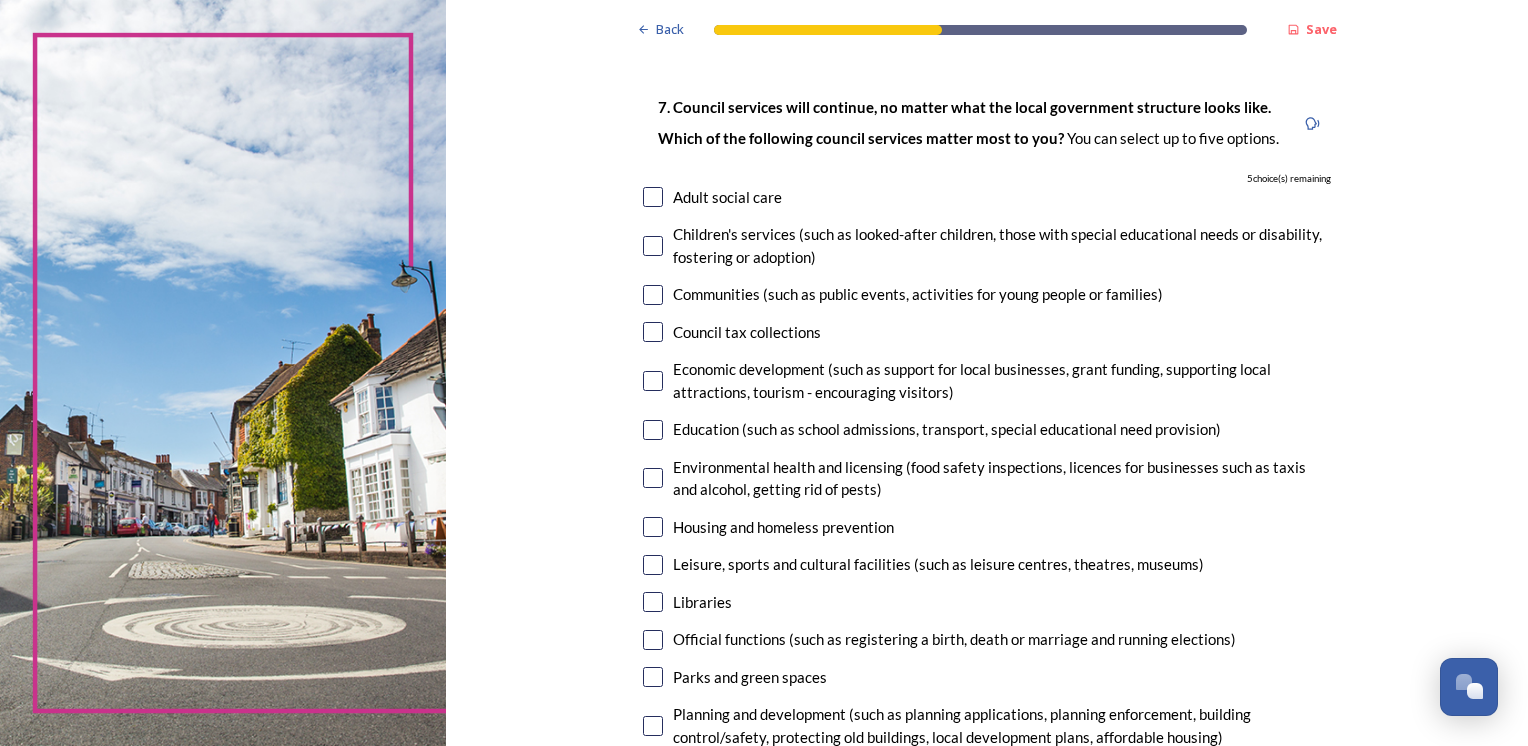 scroll, scrollTop: 200, scrollLeft: 0, axis: vertical 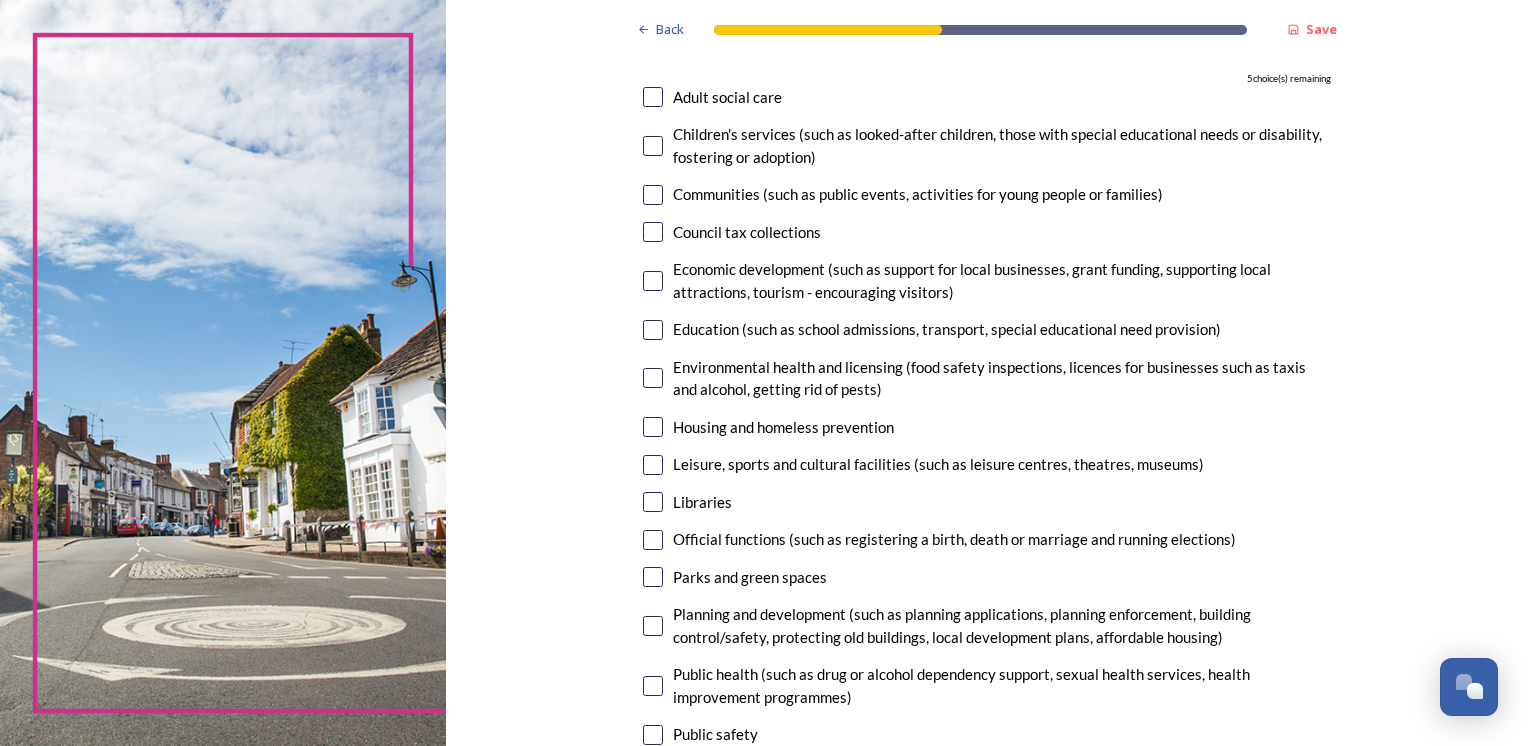 click at bounding box center (653, 502) 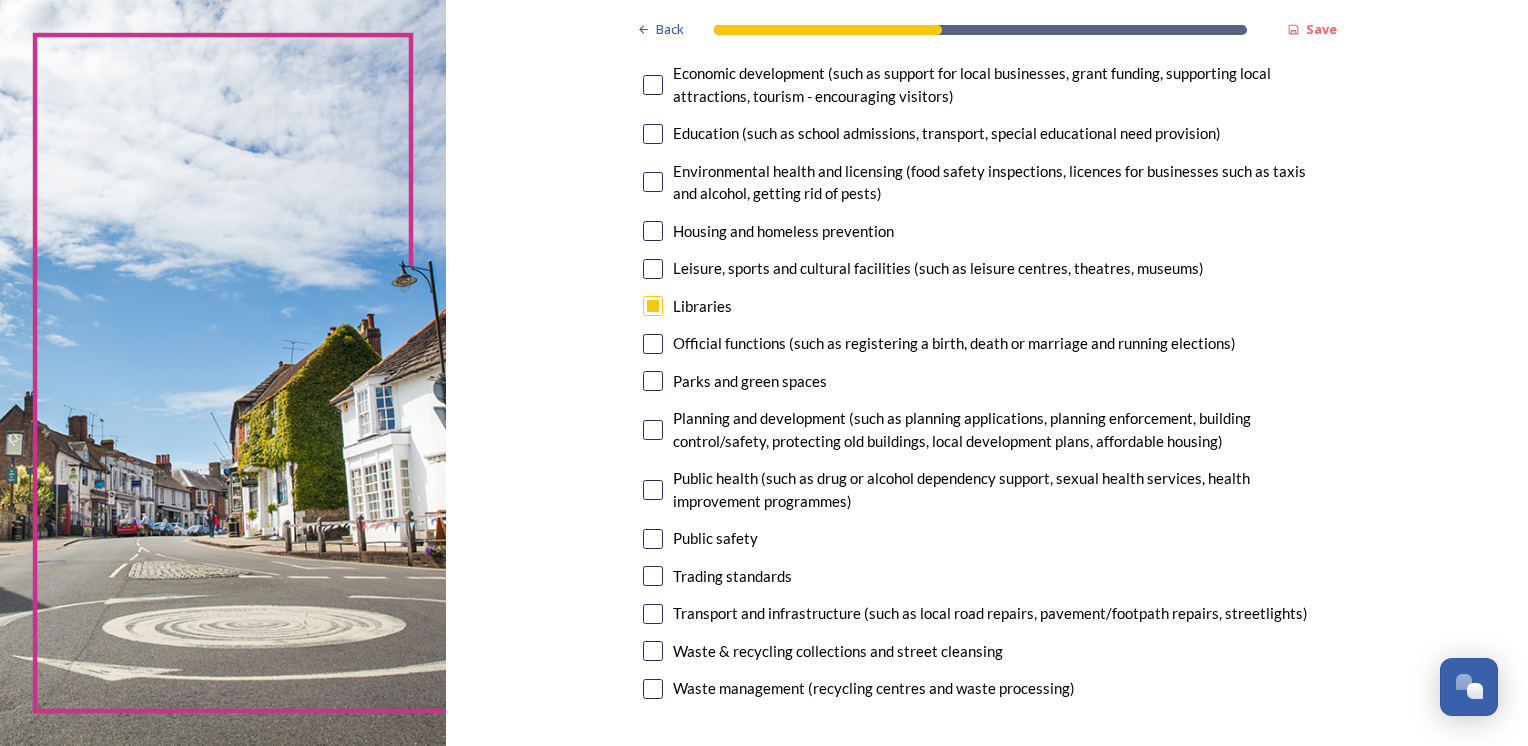 scroll, scrollTop: 500, scrollLeft: 0, axis: vertical 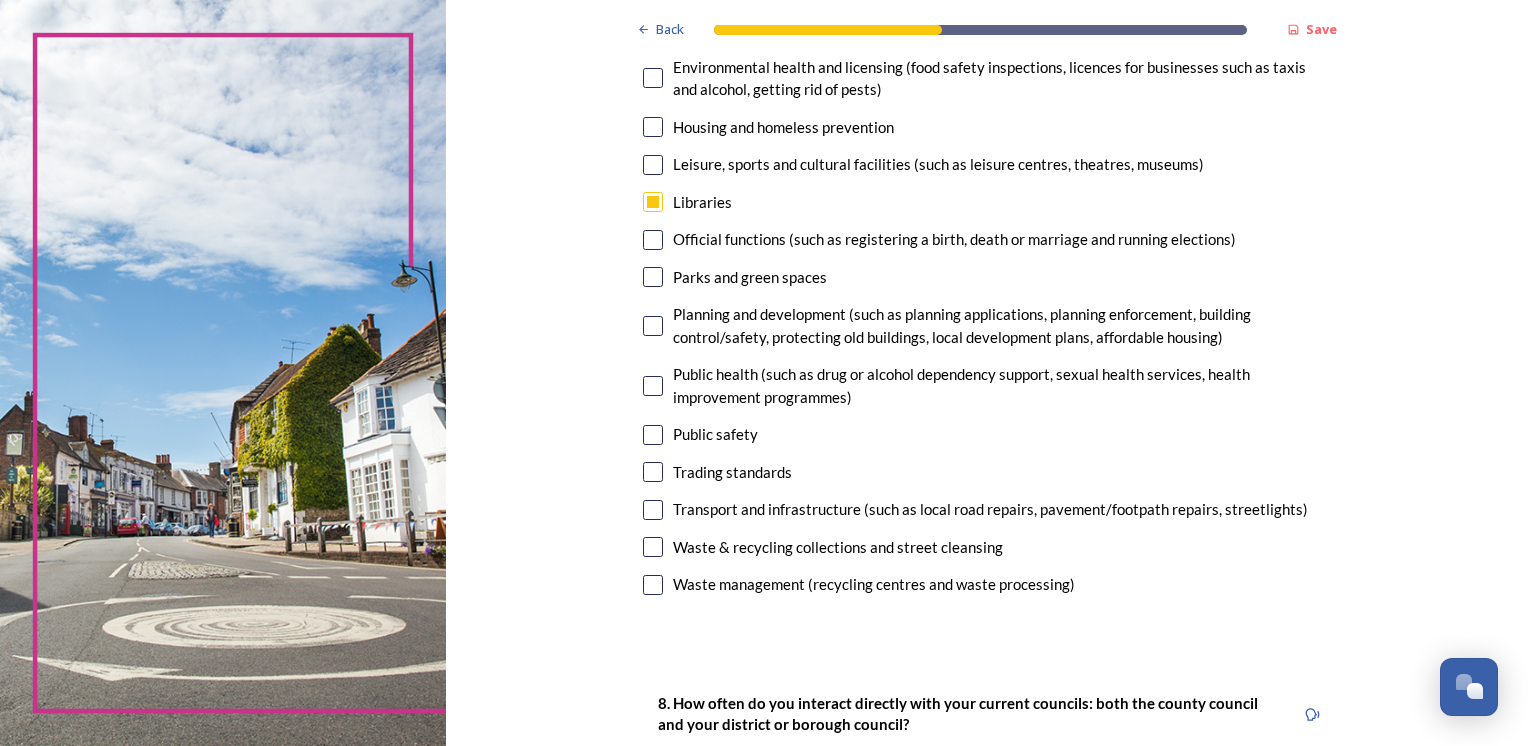 click at bounding box center [653, 547] 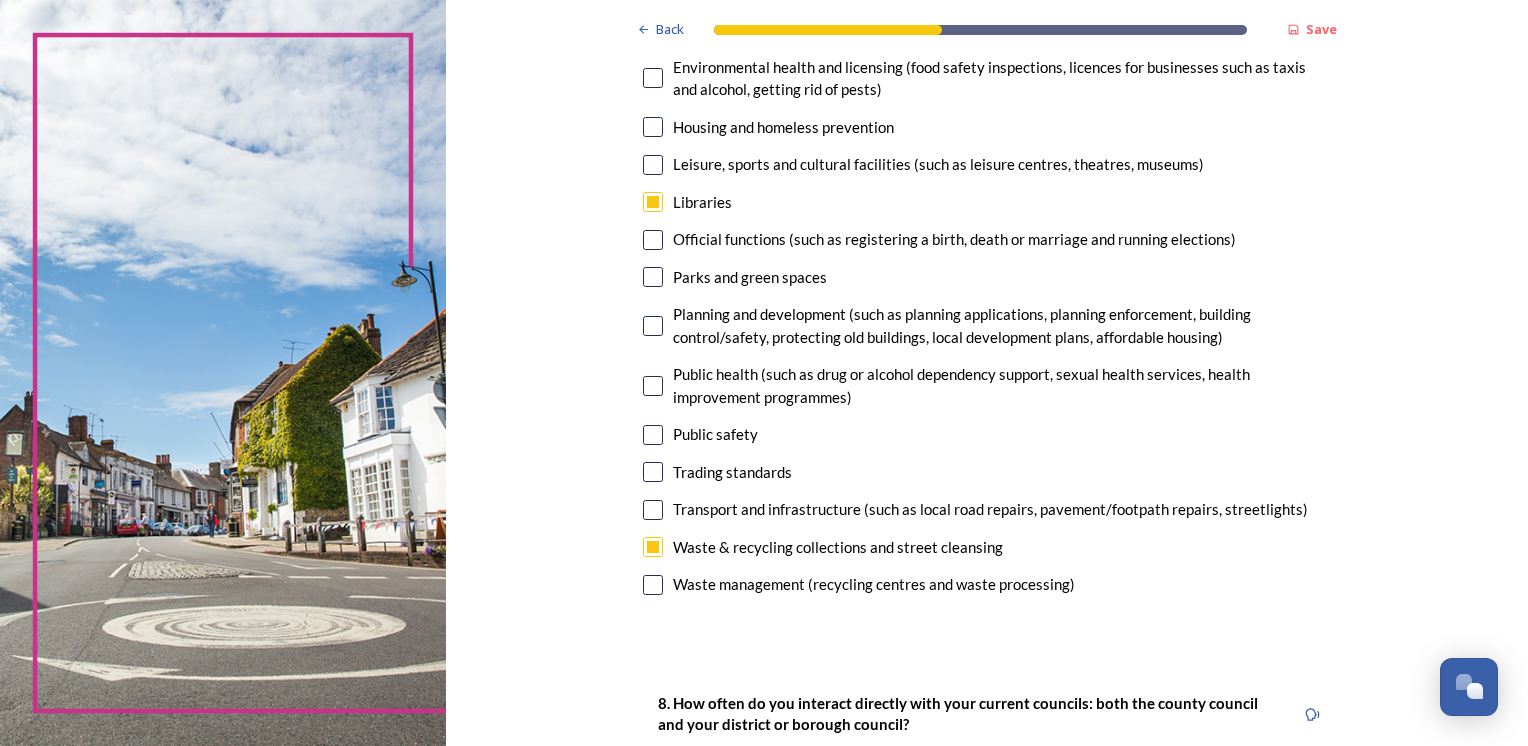 click at bounding box center (653, 326) 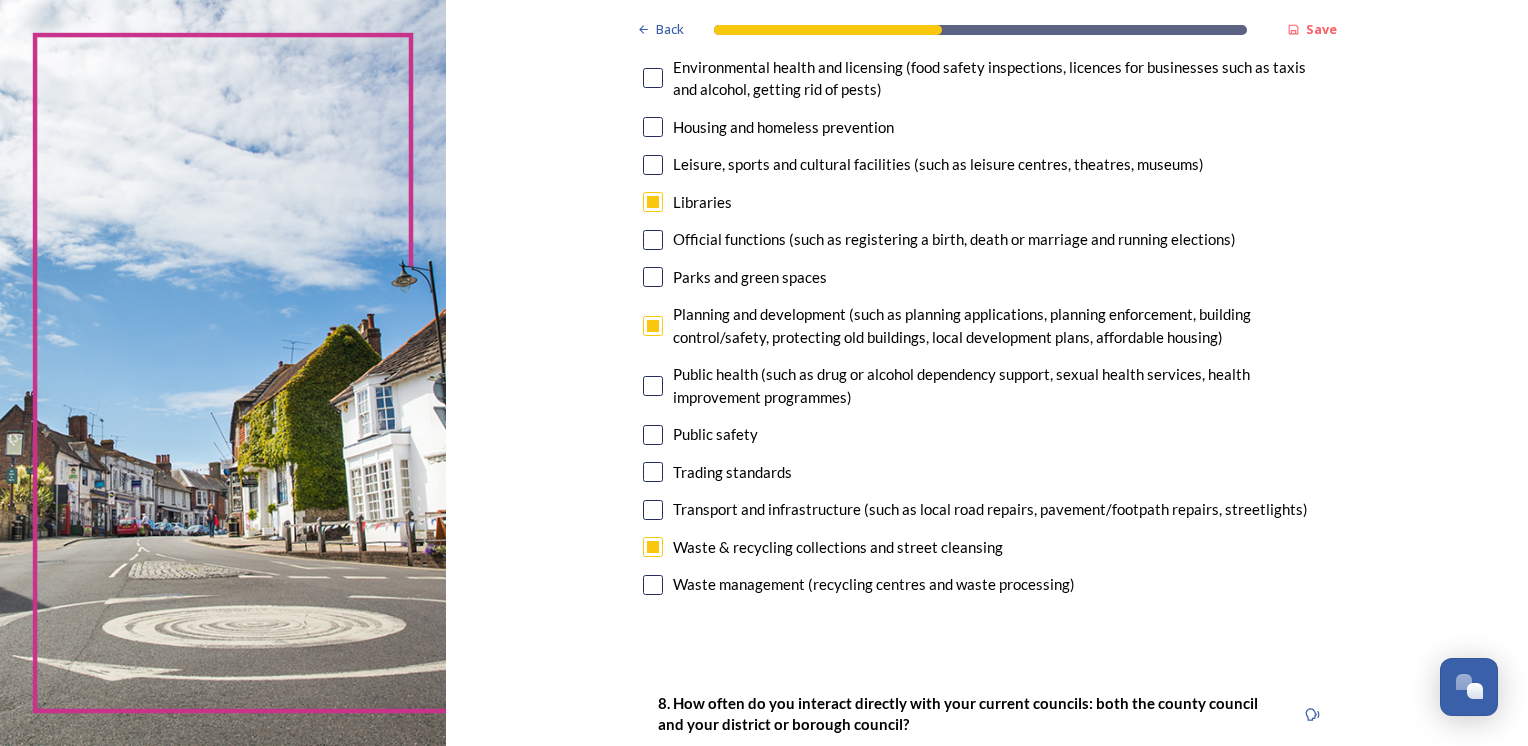 click at bounding box center [653, 435] 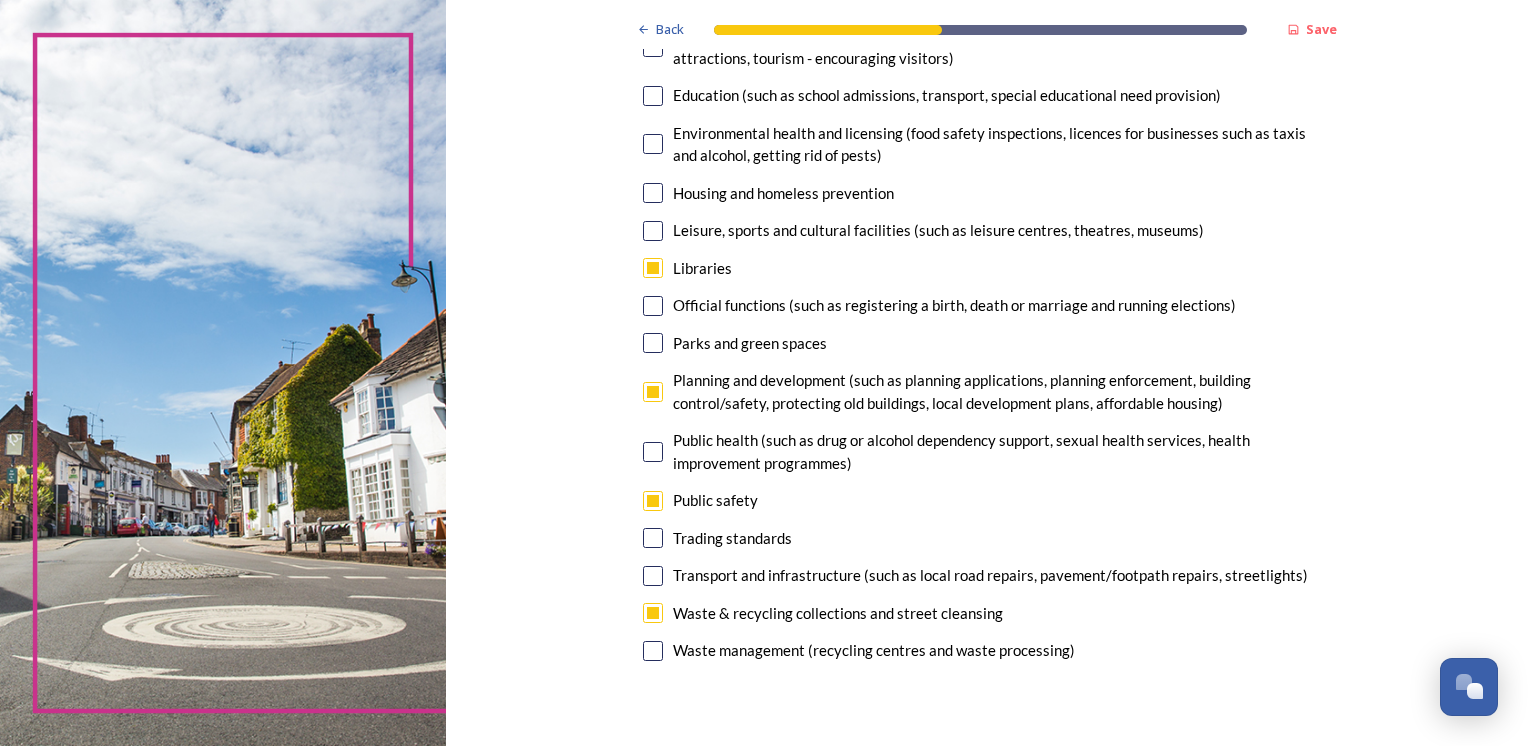 scroll, scrollTop: 400, scrollLeft: 0, axis: vertical 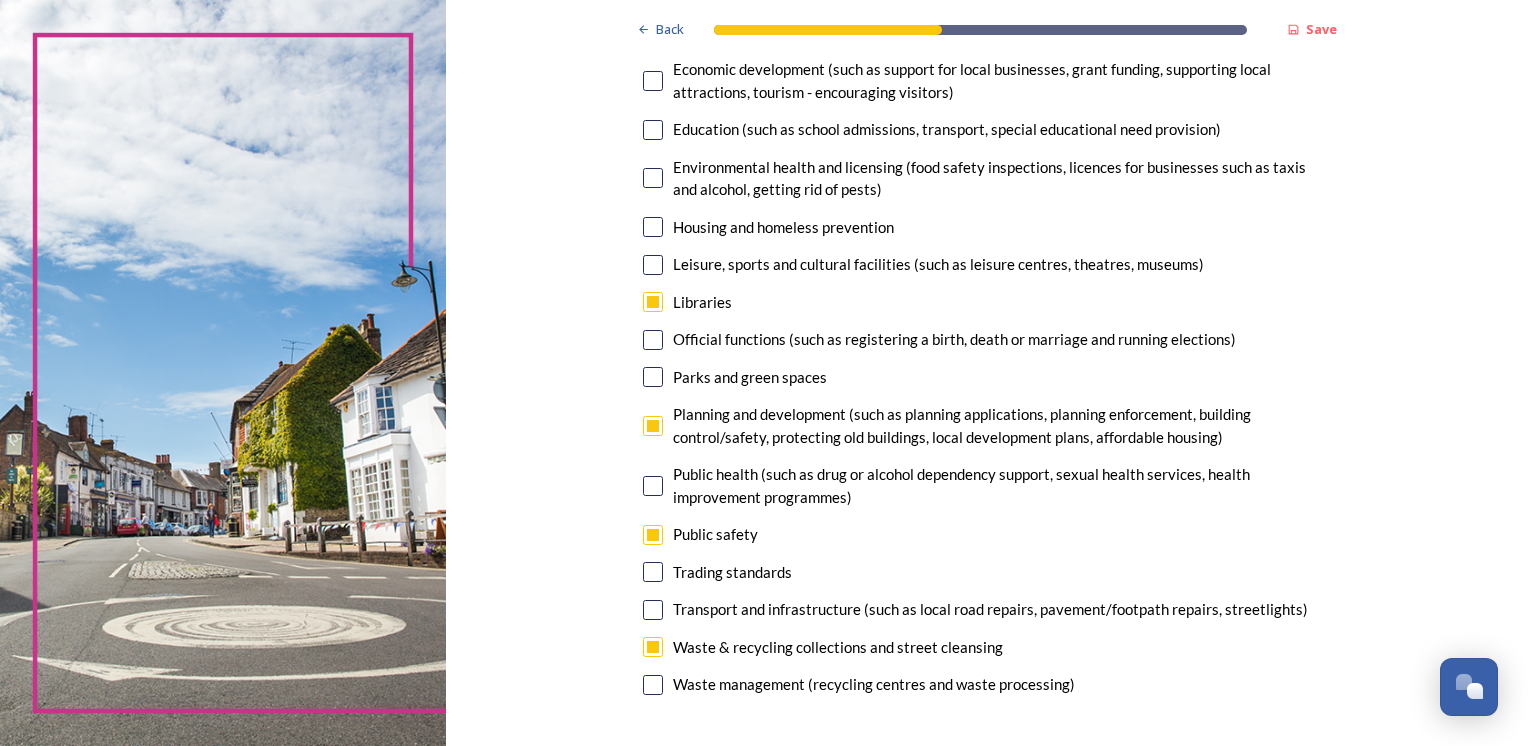 click at bounding box center [653, 377] 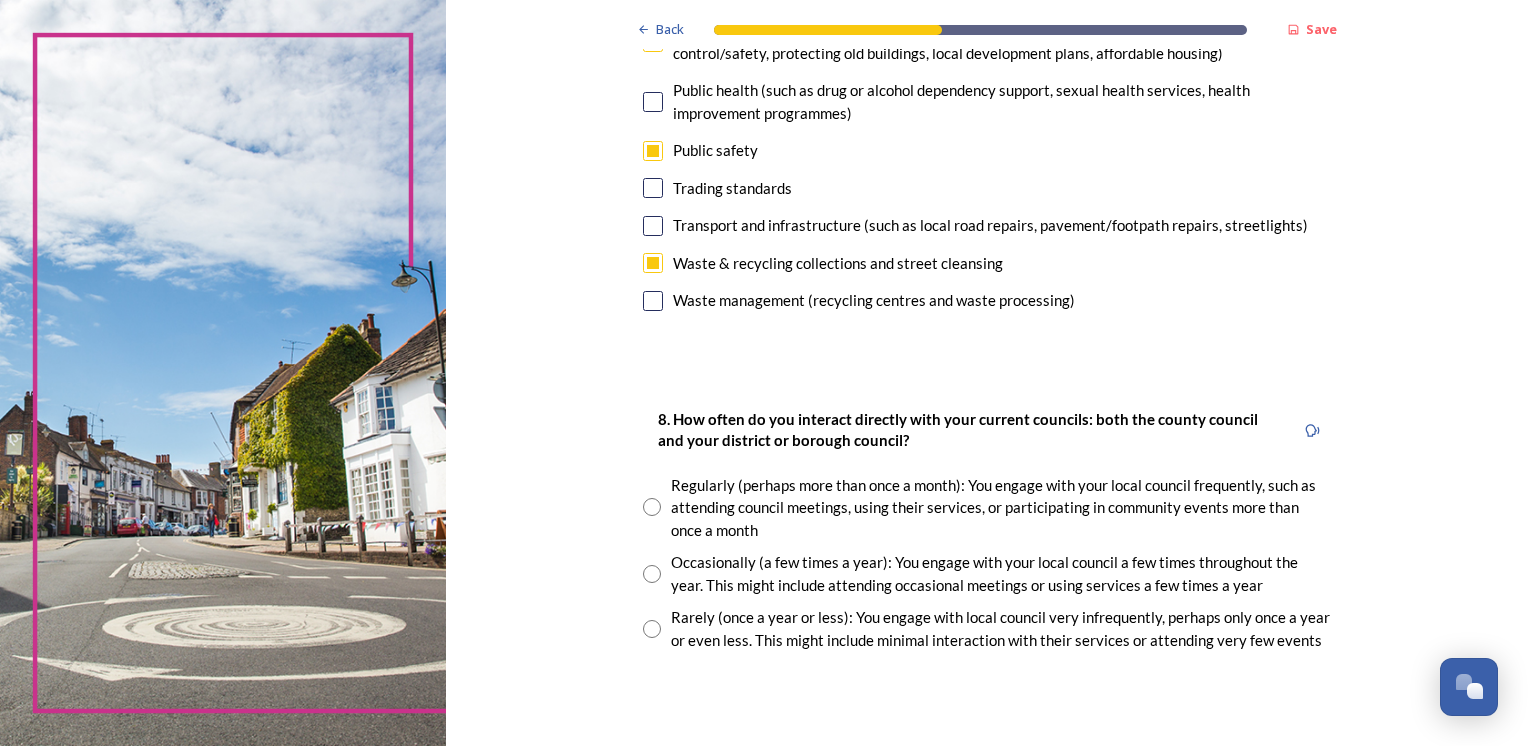 scroll, scrollTop: 900, scrollLeft: 0, axis: vertical 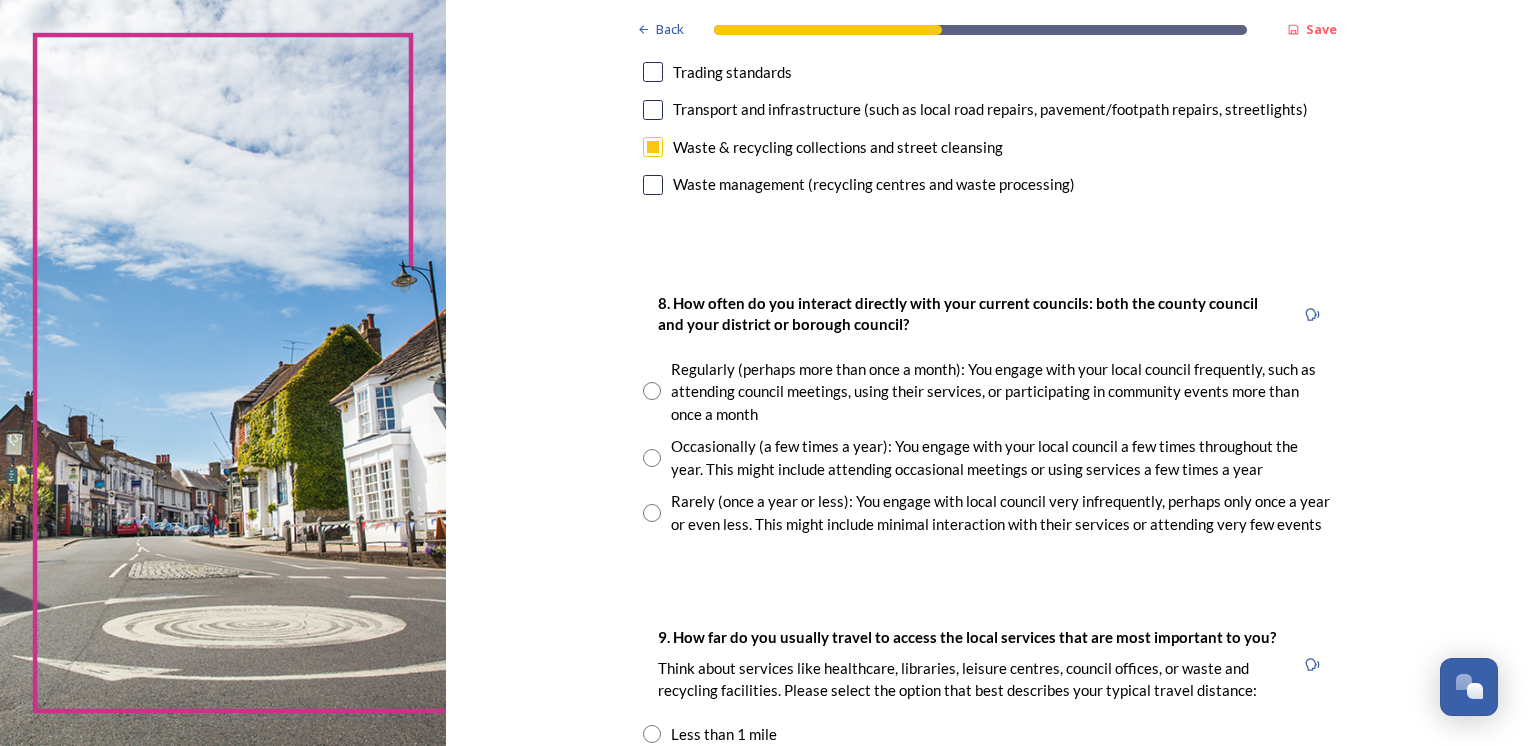 click at bounding box center [652, 458] 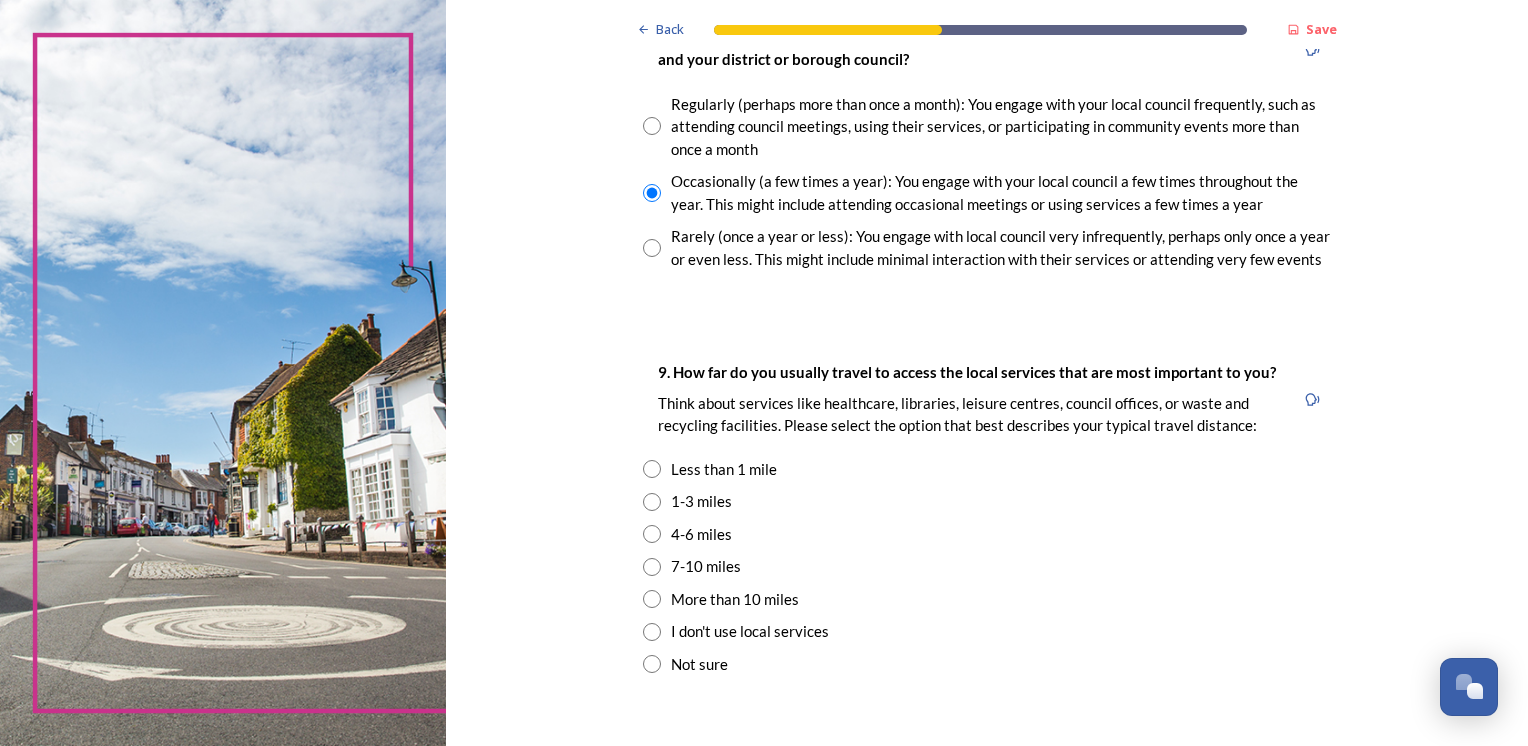 scroll, scrollTop: 1200, scrollLeft: 0, axis: vertical 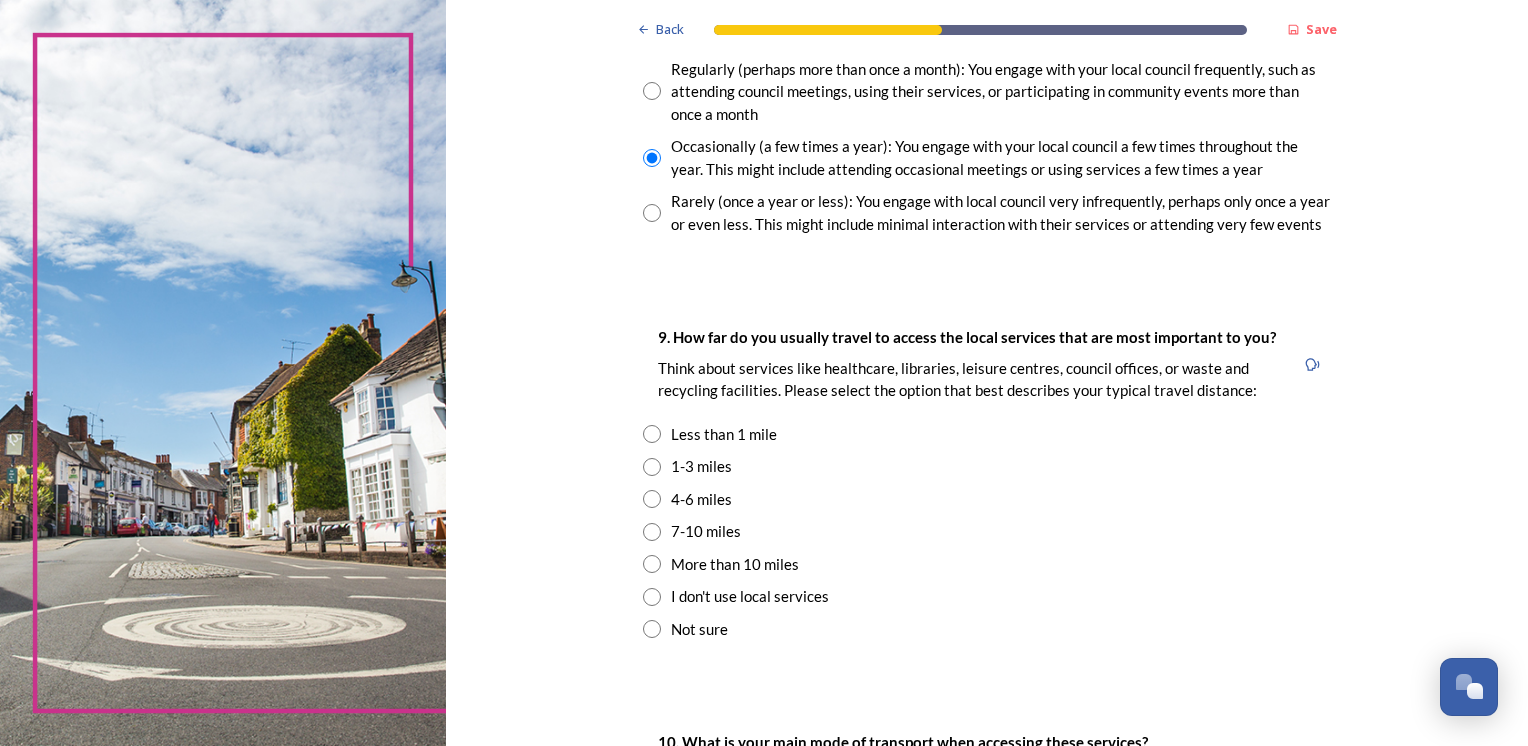 click at bounding box center (652, 467) 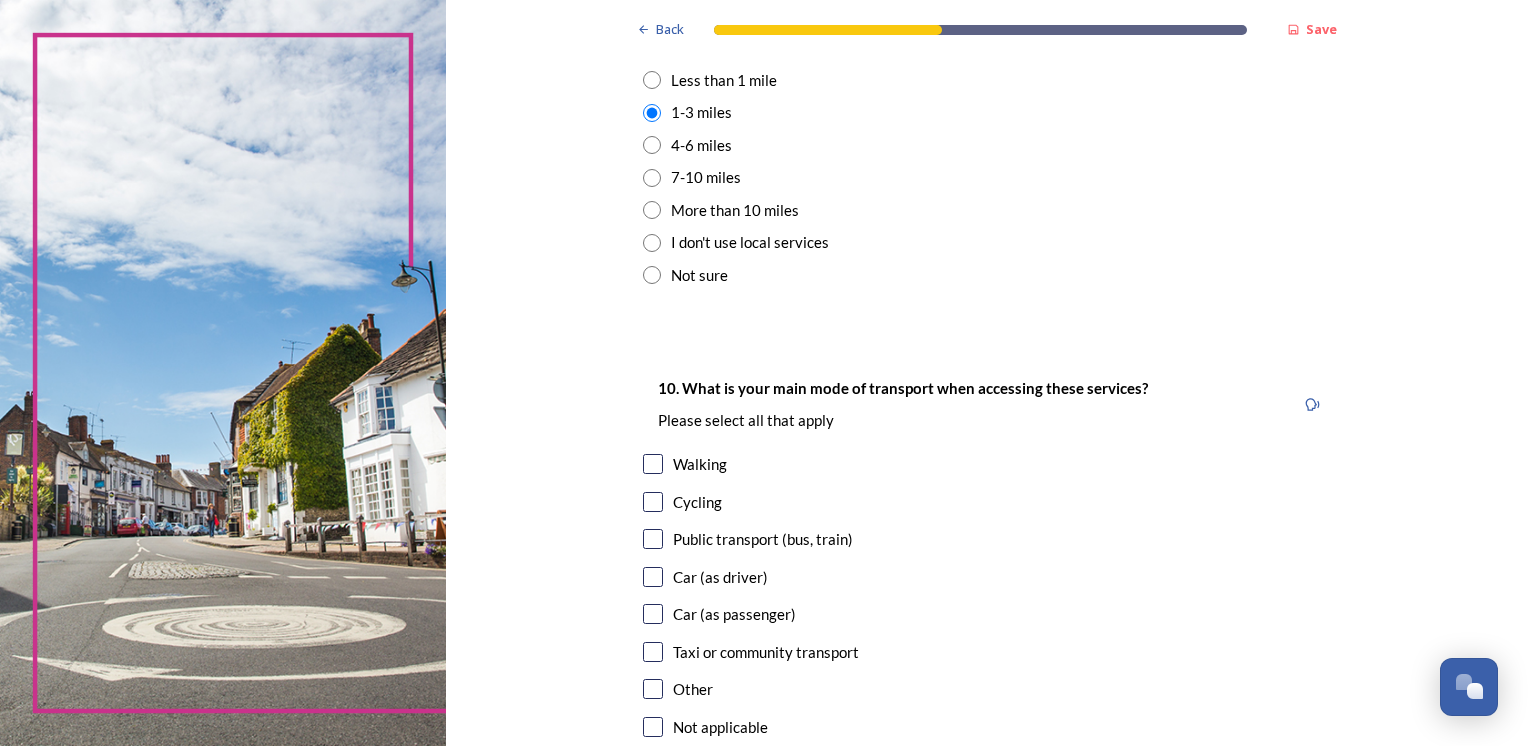 scroll, scrollTop: 1600, scrollLeft: 0, axis: vertical 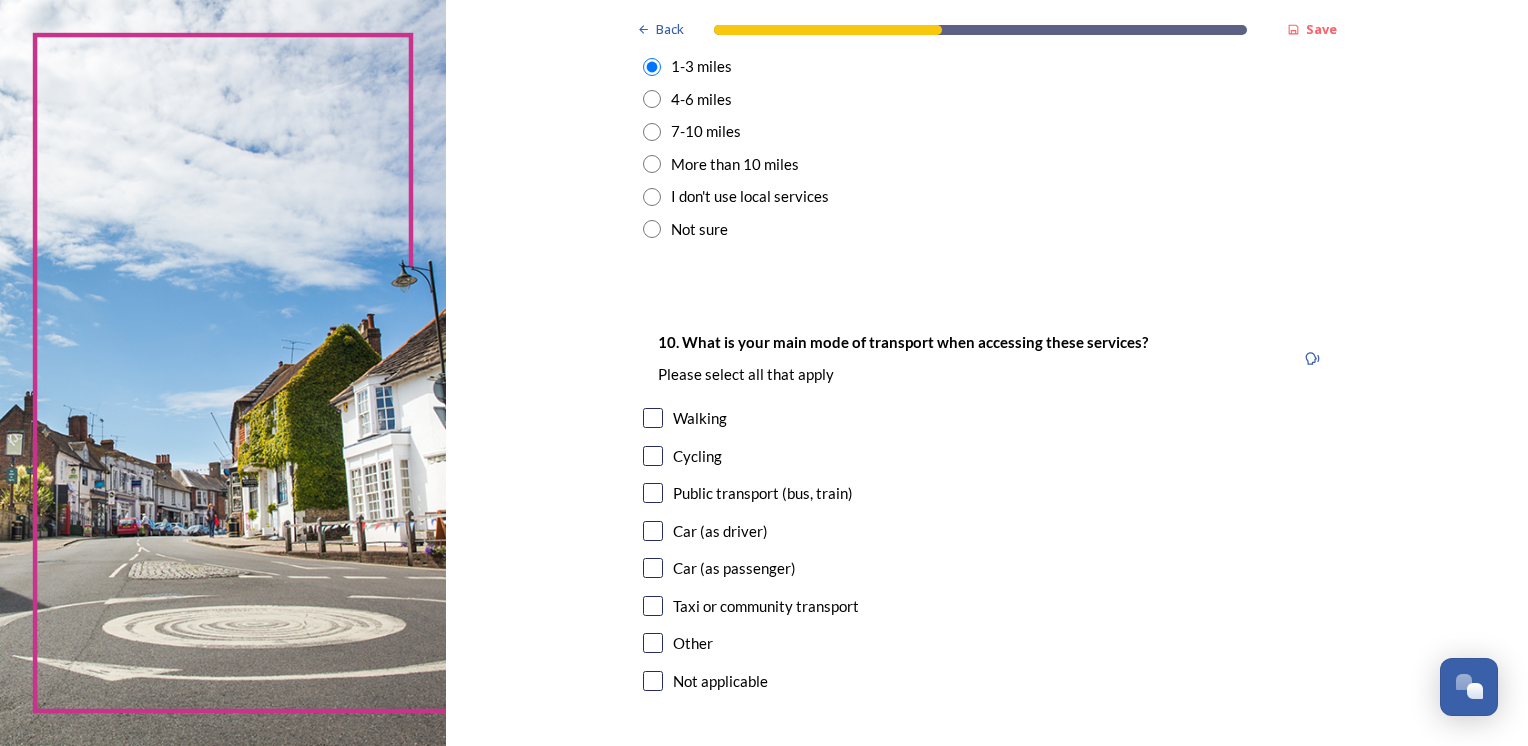 click at bounding box center [653, 418] 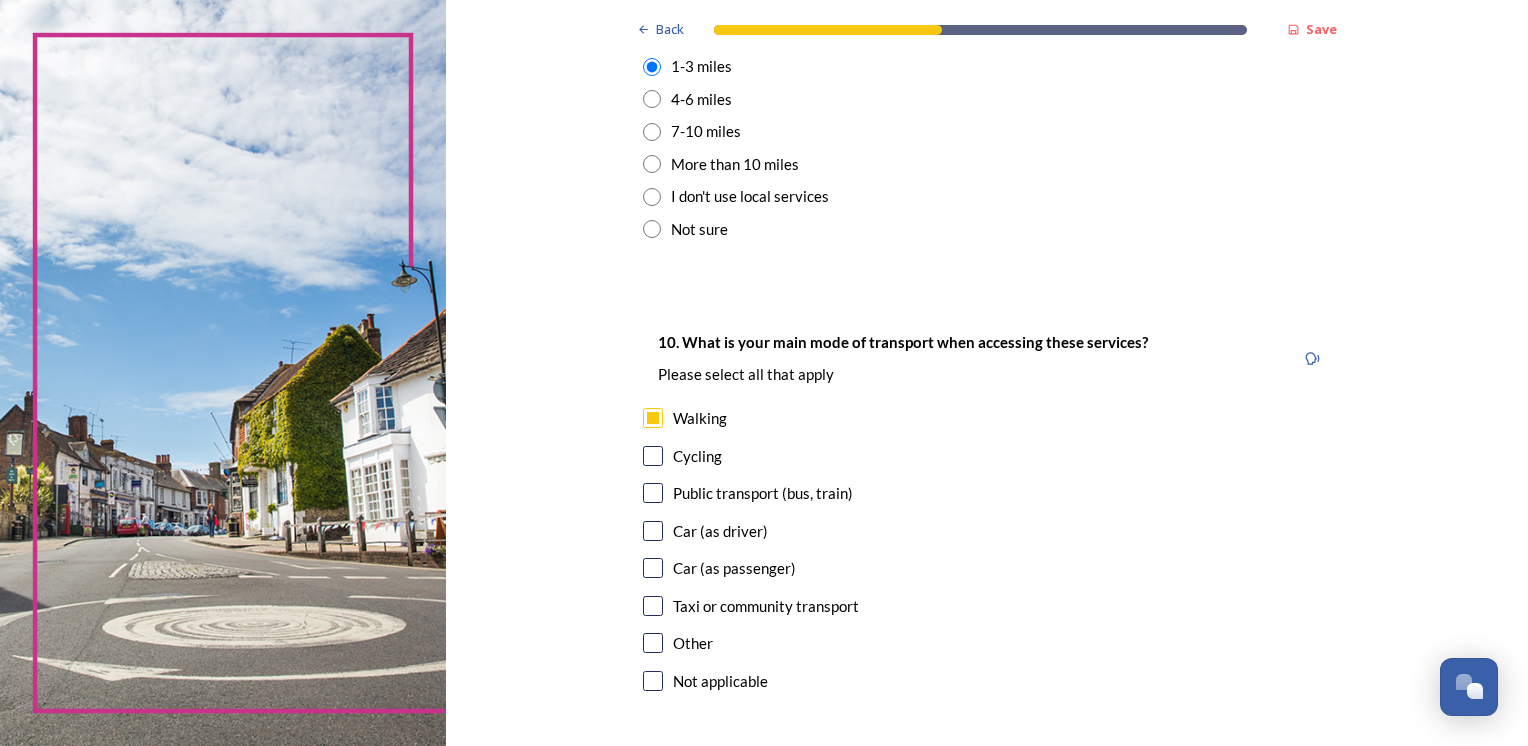 click at bounding box center (653, 531) 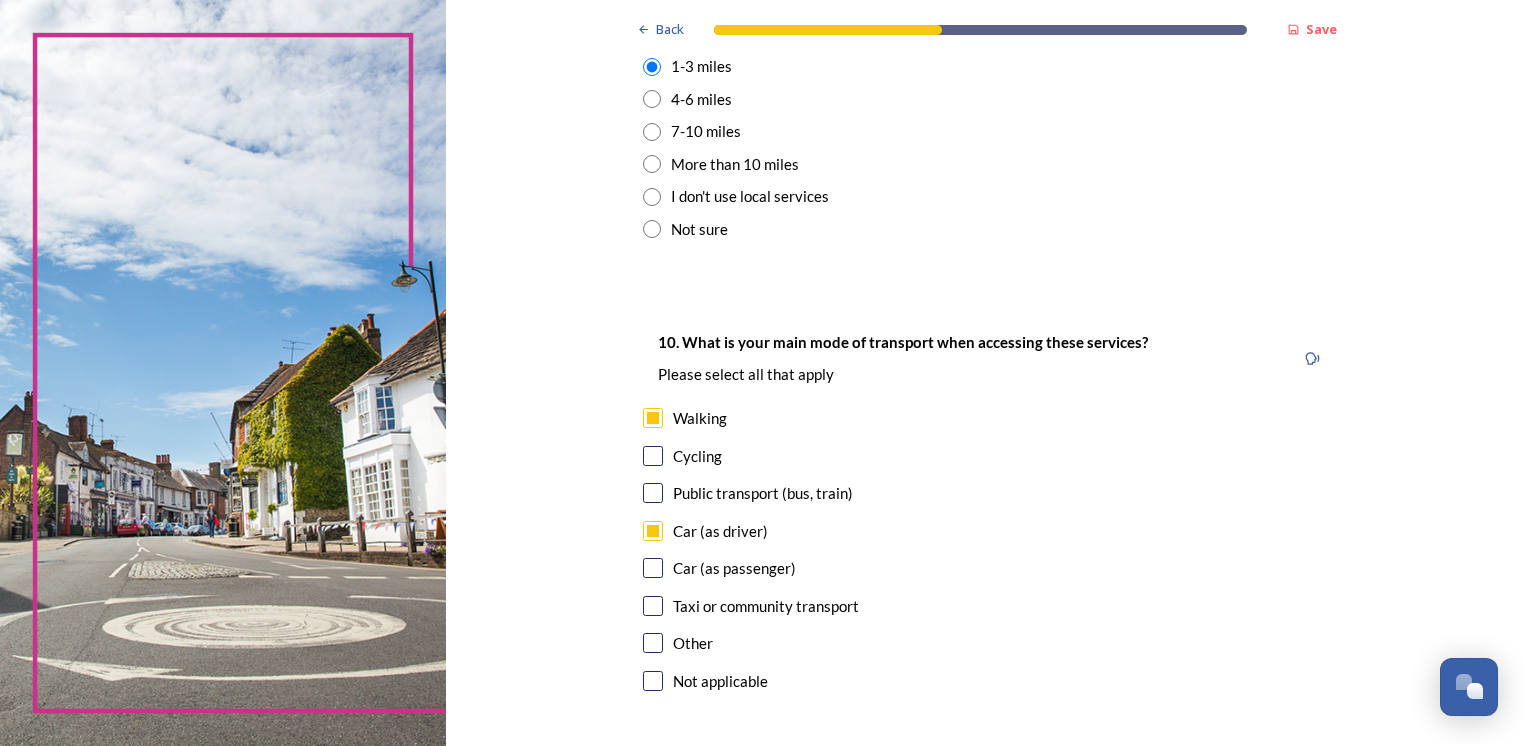 click at bounding box center (653, 493) 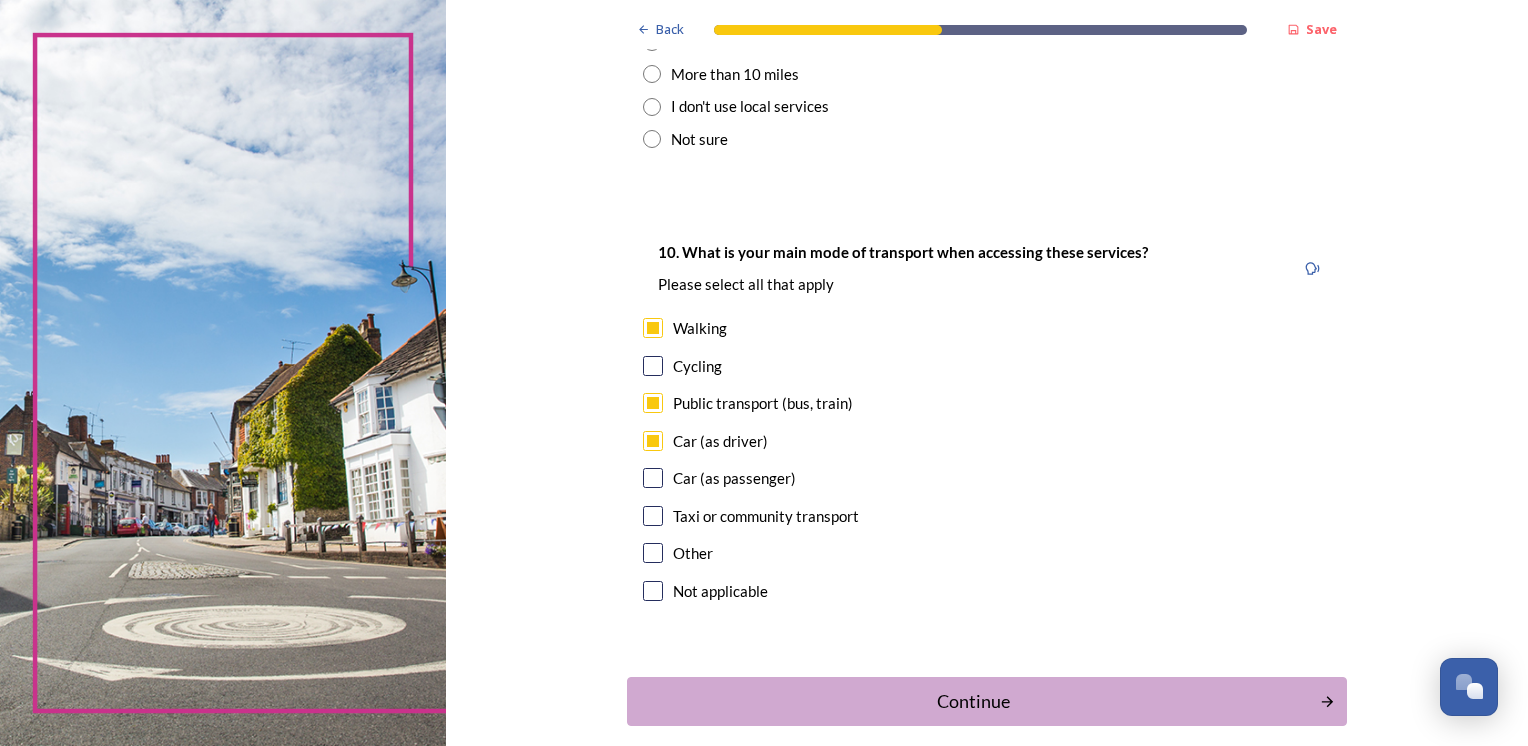 scroll, scrollTop: 1785, scrollLeft: 0, axis: vertical 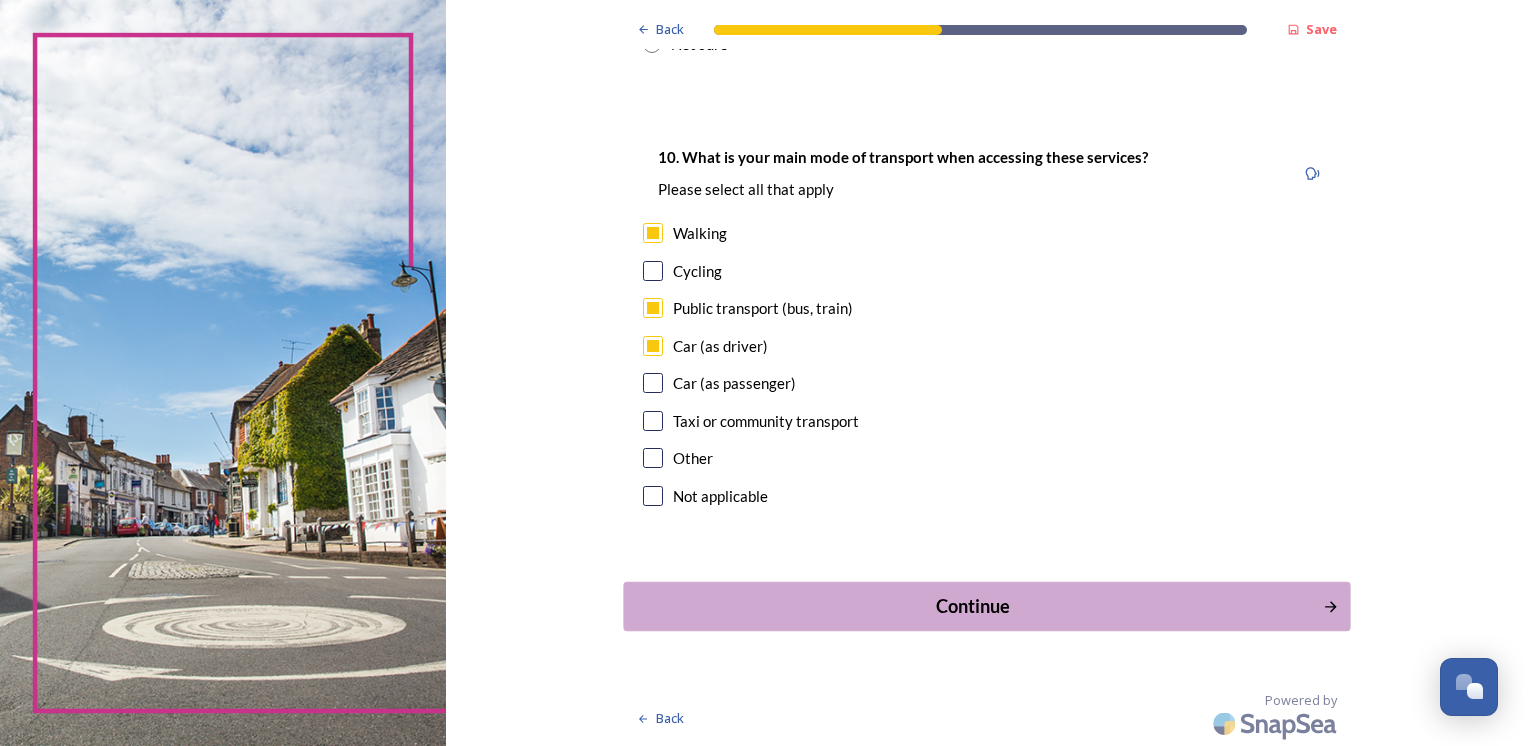 click on "Continue" at bounding box center (972, 606) 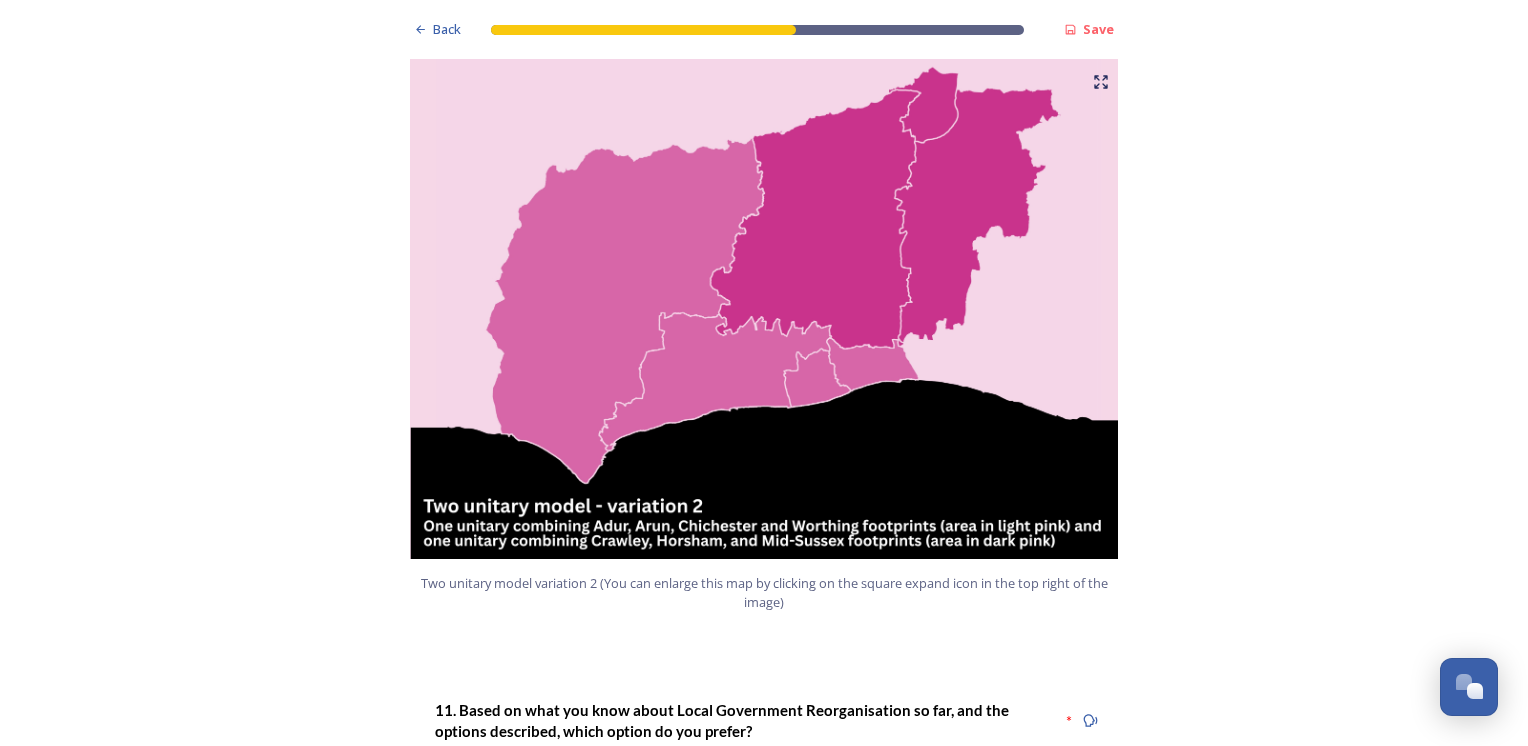 scroll, scrollTop: 2200, scrollLeft: 0, axis: vertical 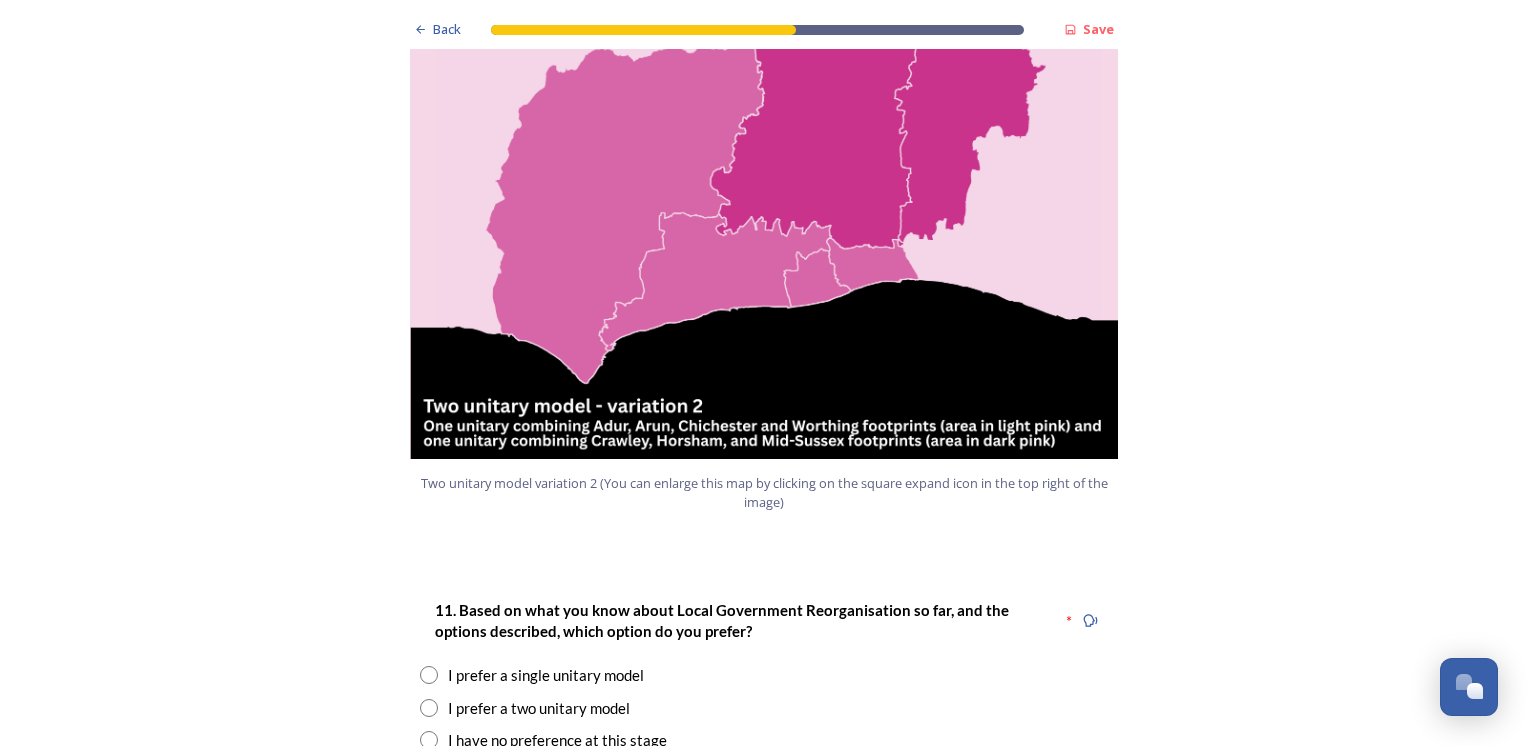 click at bounding box center (429, 708) 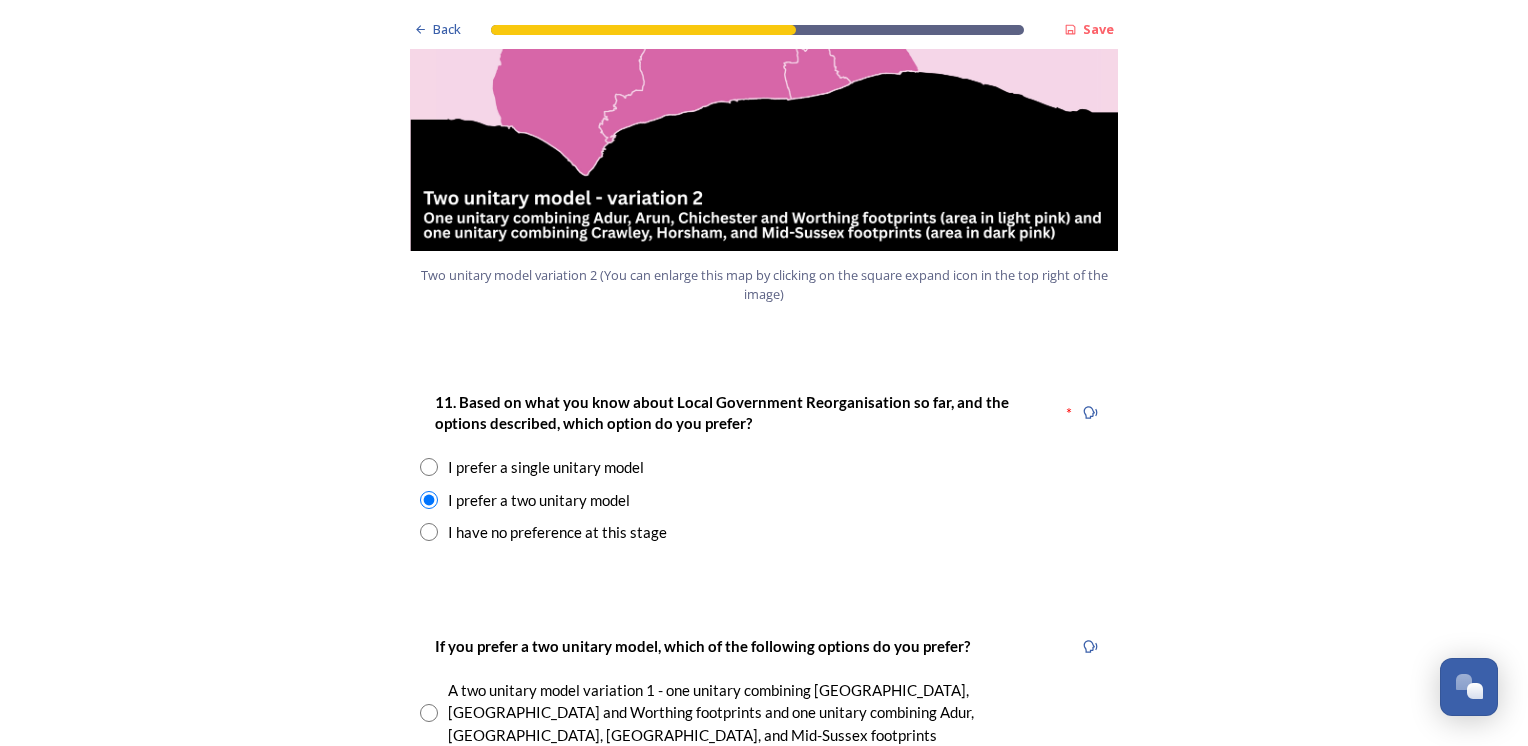 scroll, scrollTop: 2500, scrollLeft: 0, axis: vertical 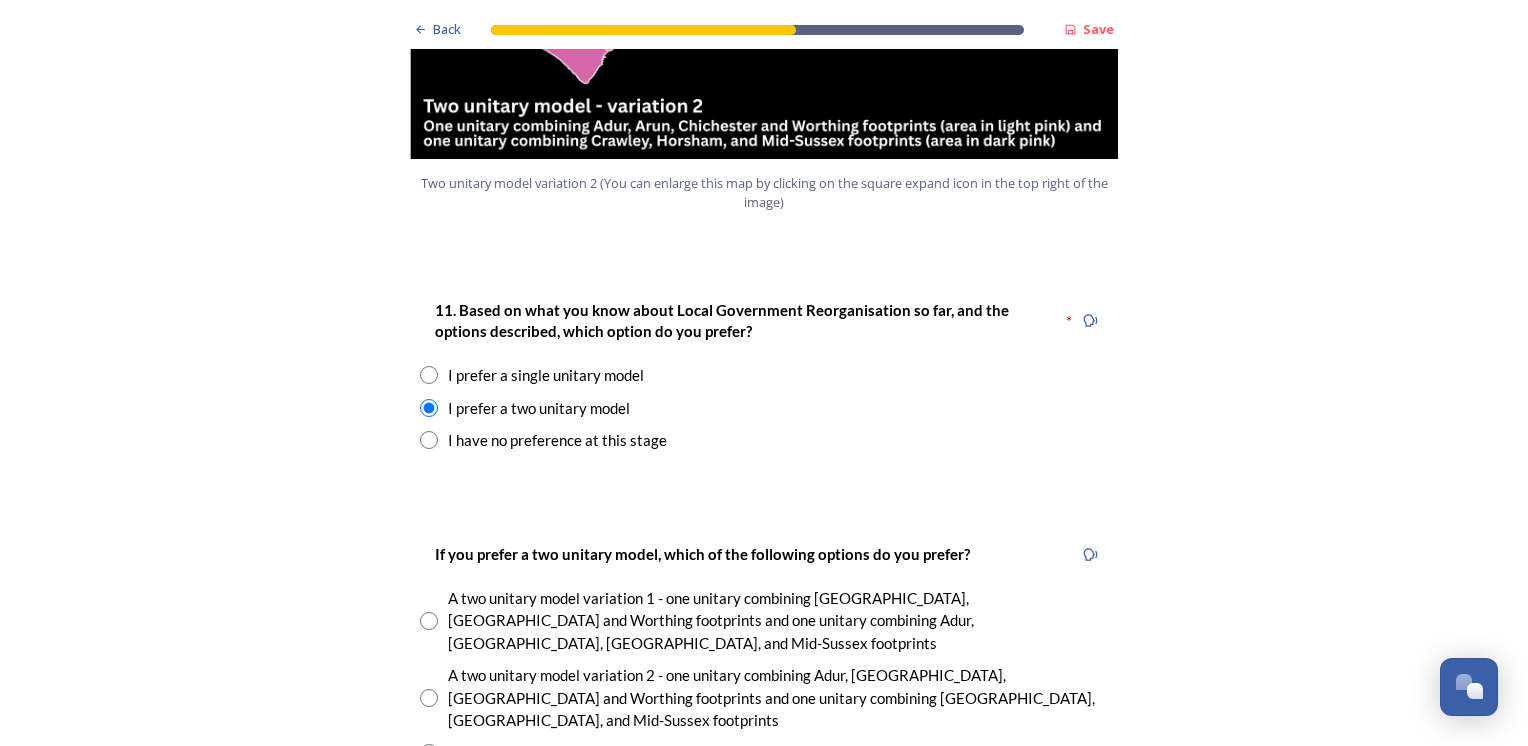 click at bounding box center (429, 621) 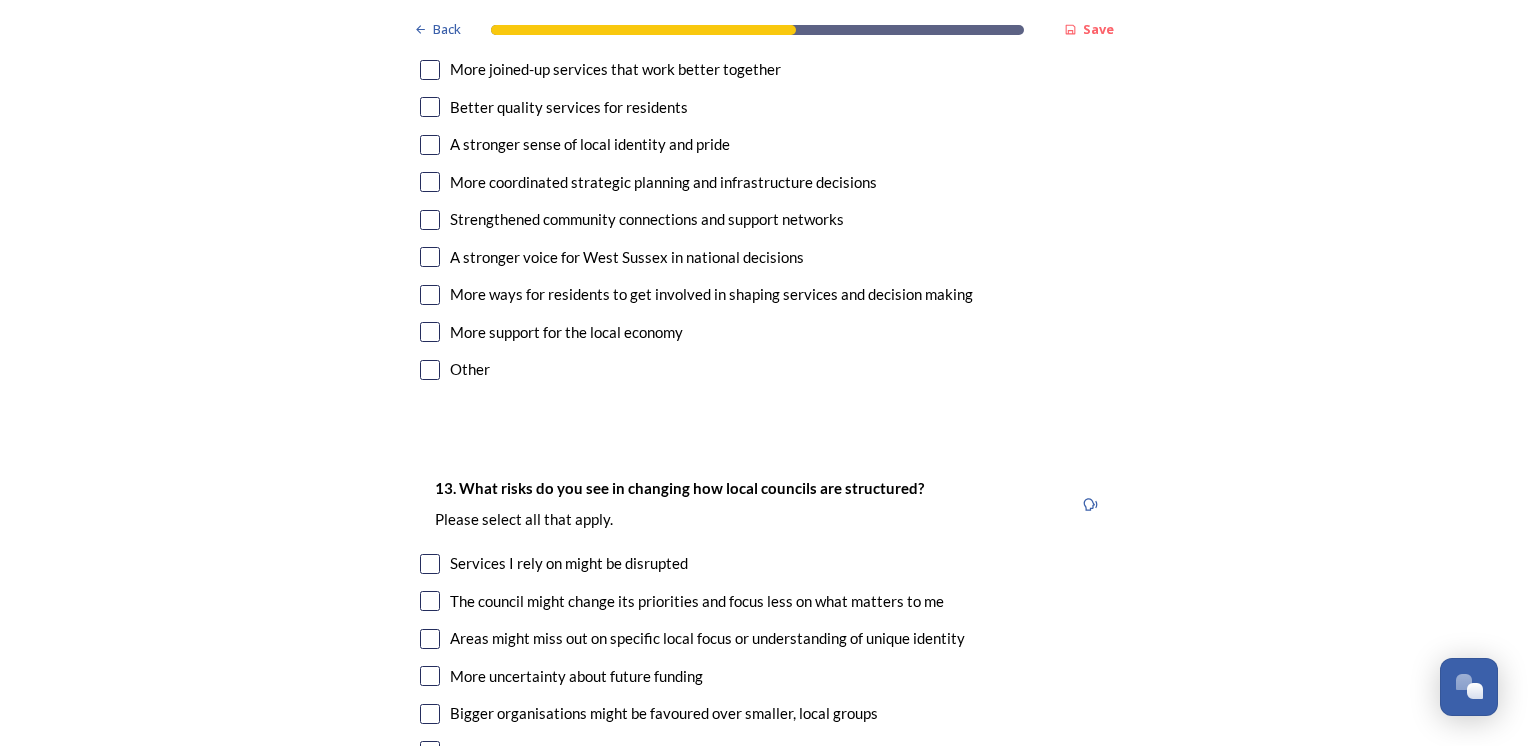 scroll, scrollTop: 4000, scrollLeft: 0, axis: vertical 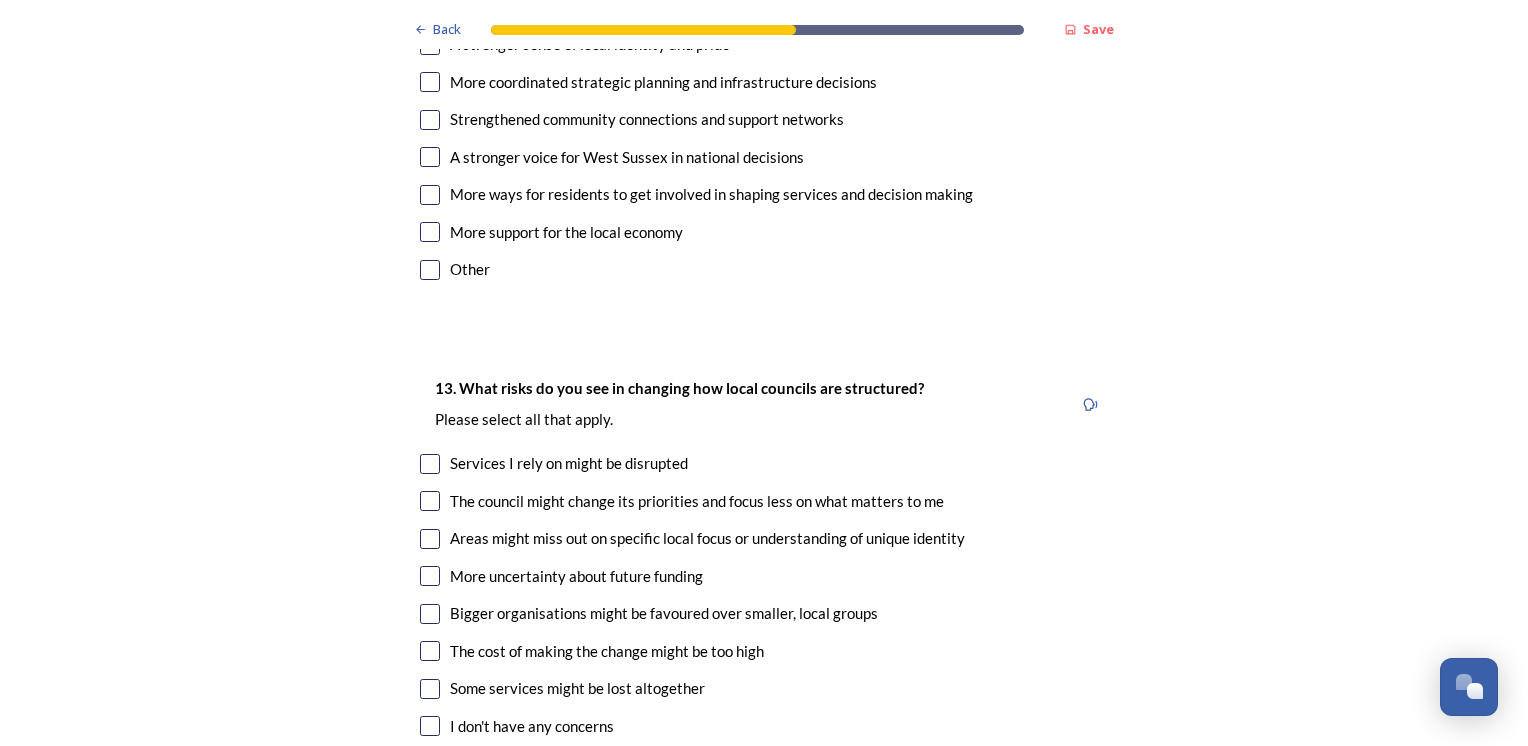 click at bounding box center [430, 464] 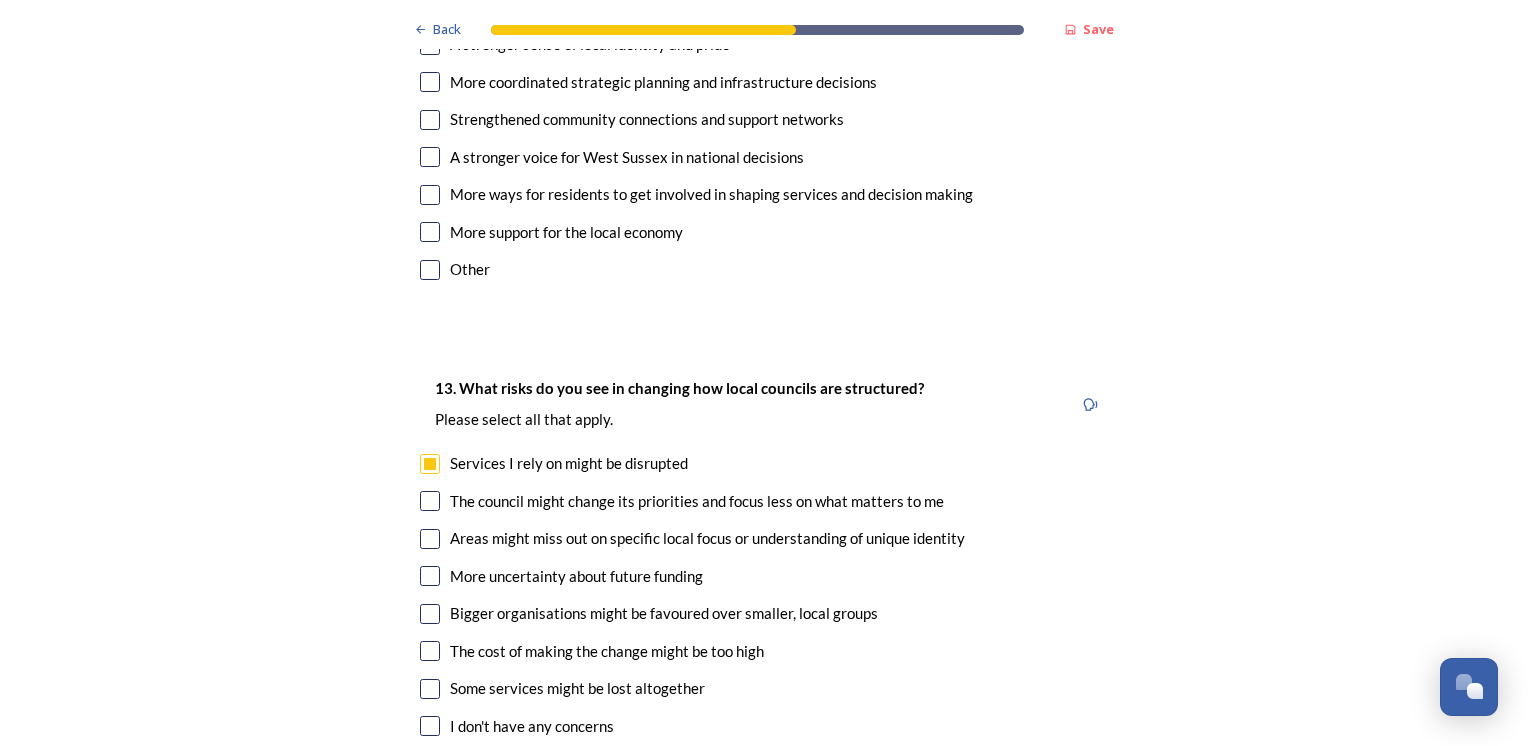 click at bounding box center (430, 501) 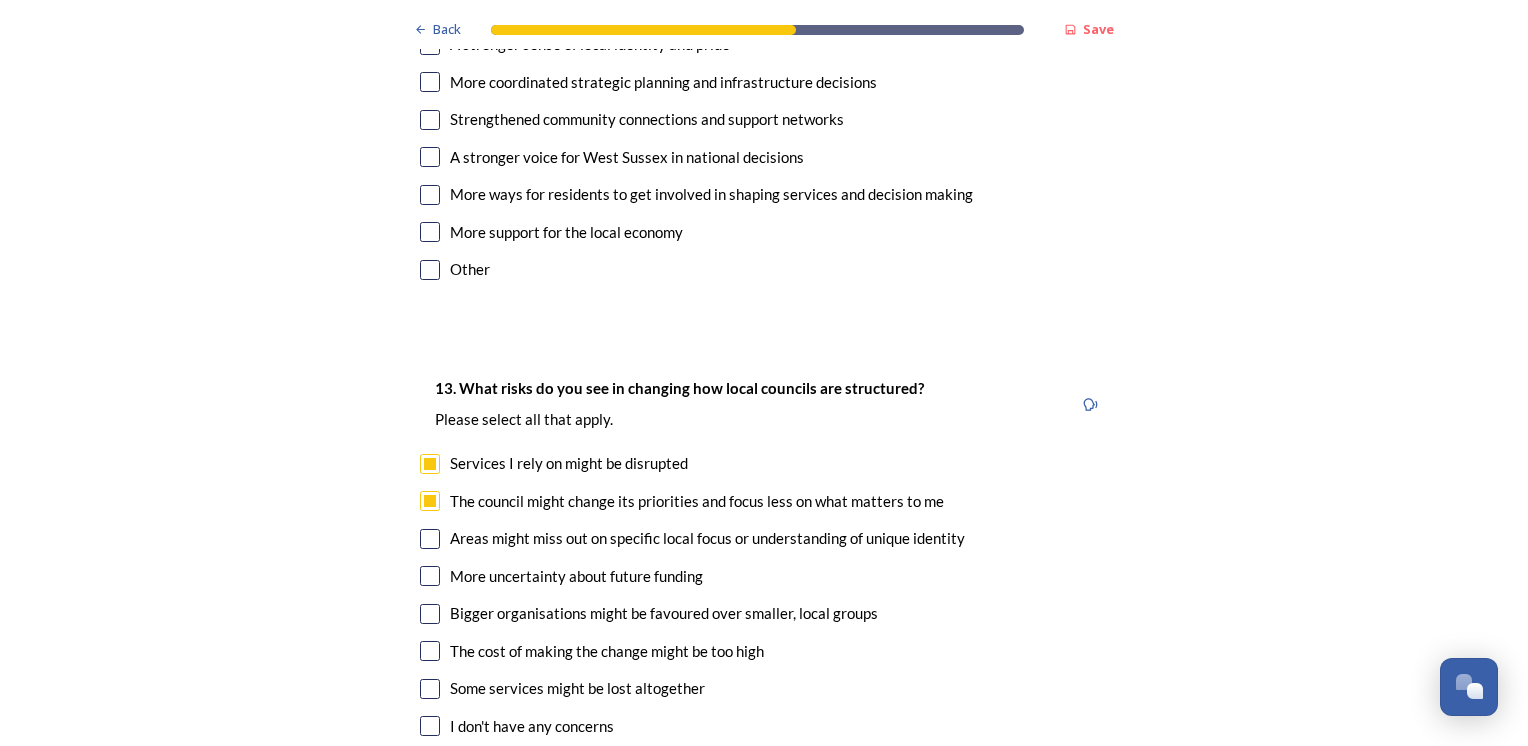 click at bounding box center (430, 539) 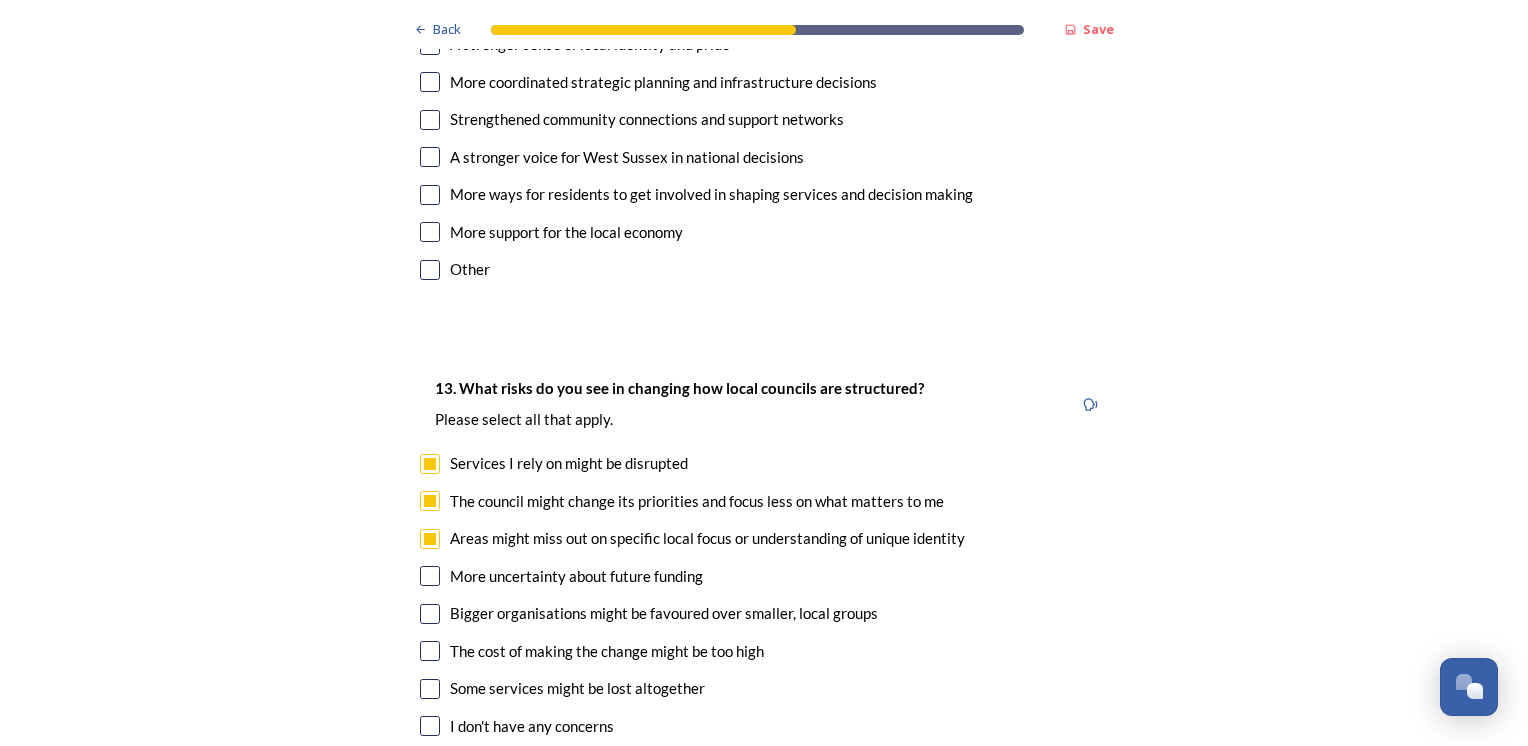 click at bounding box center [430, 576] 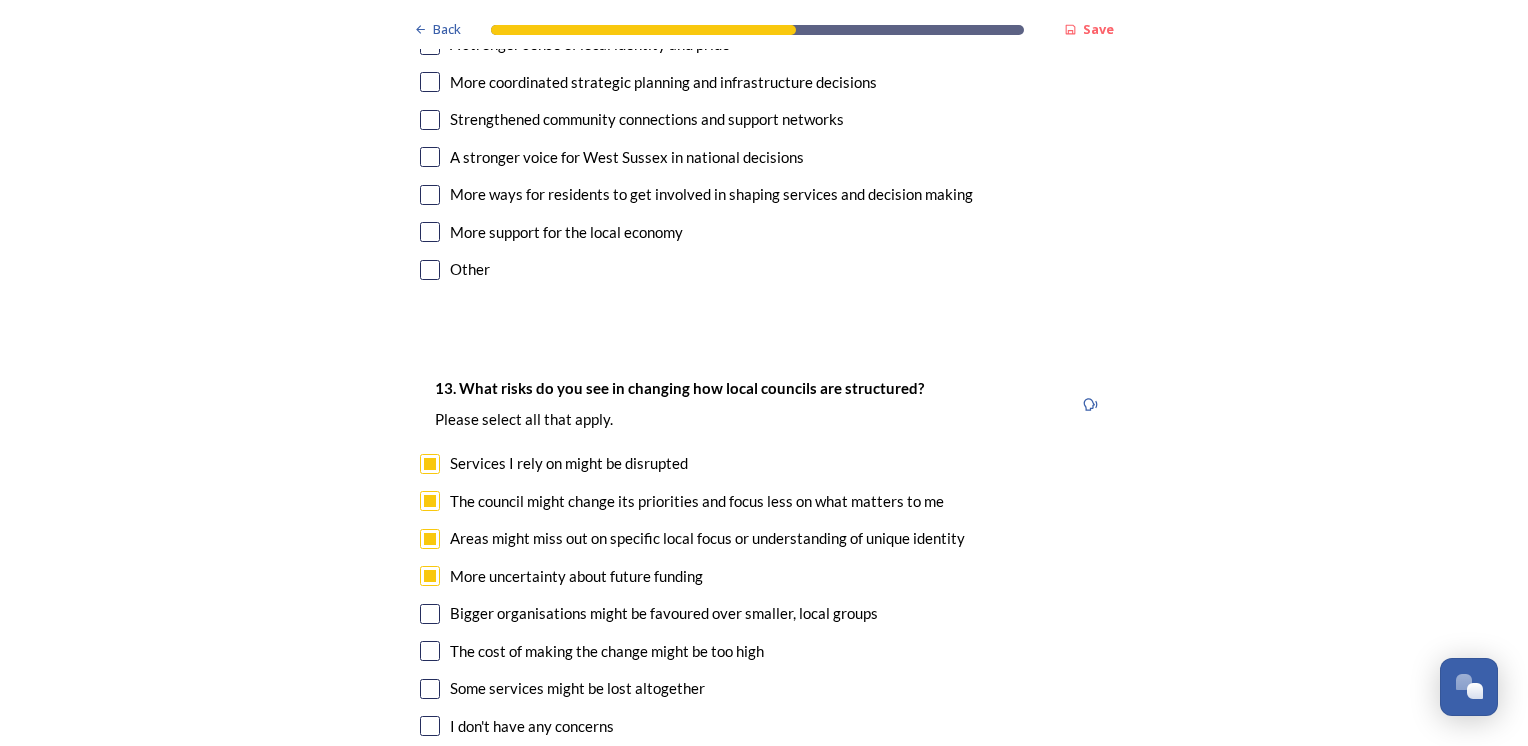 click at bounding box center [430, 614] 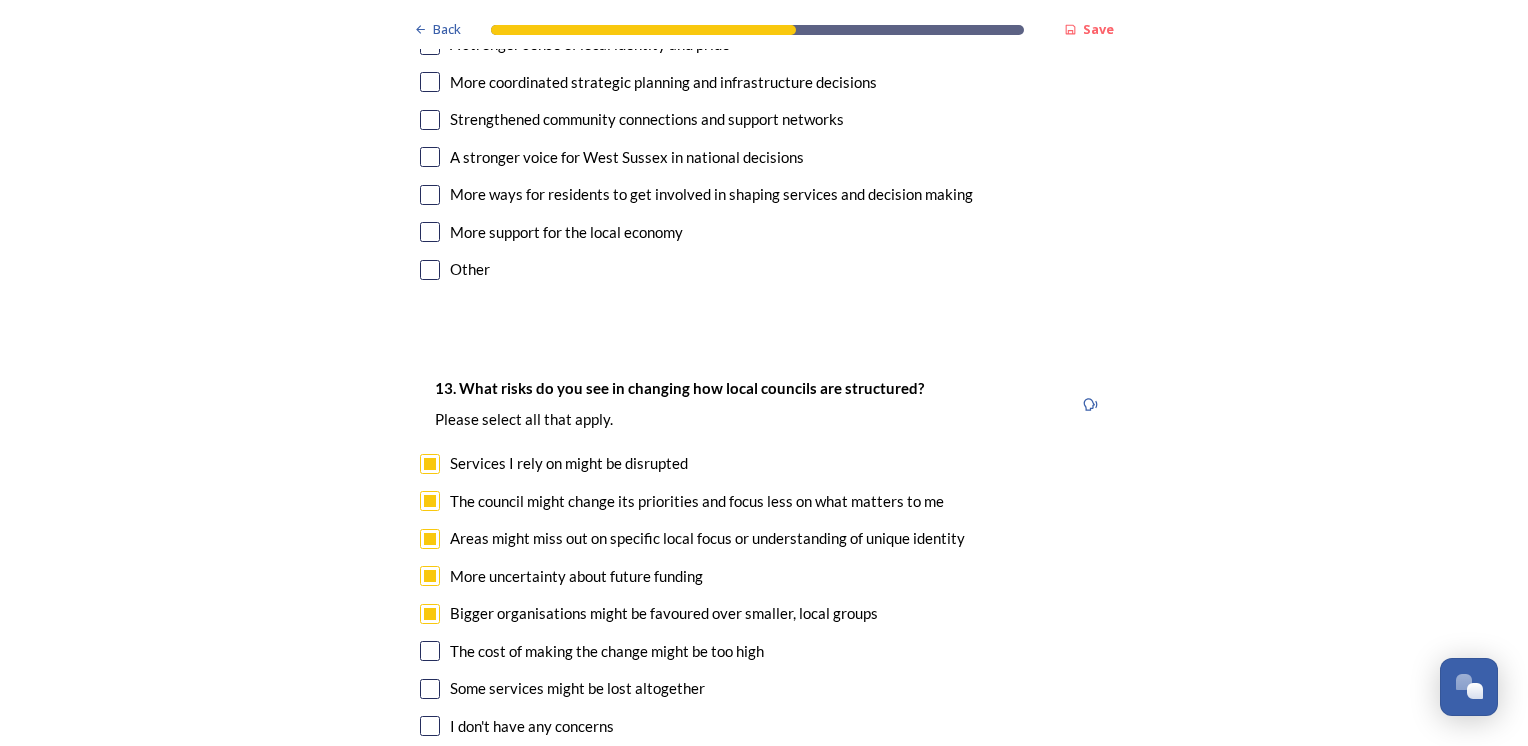 click at bounding box center [430, 651] 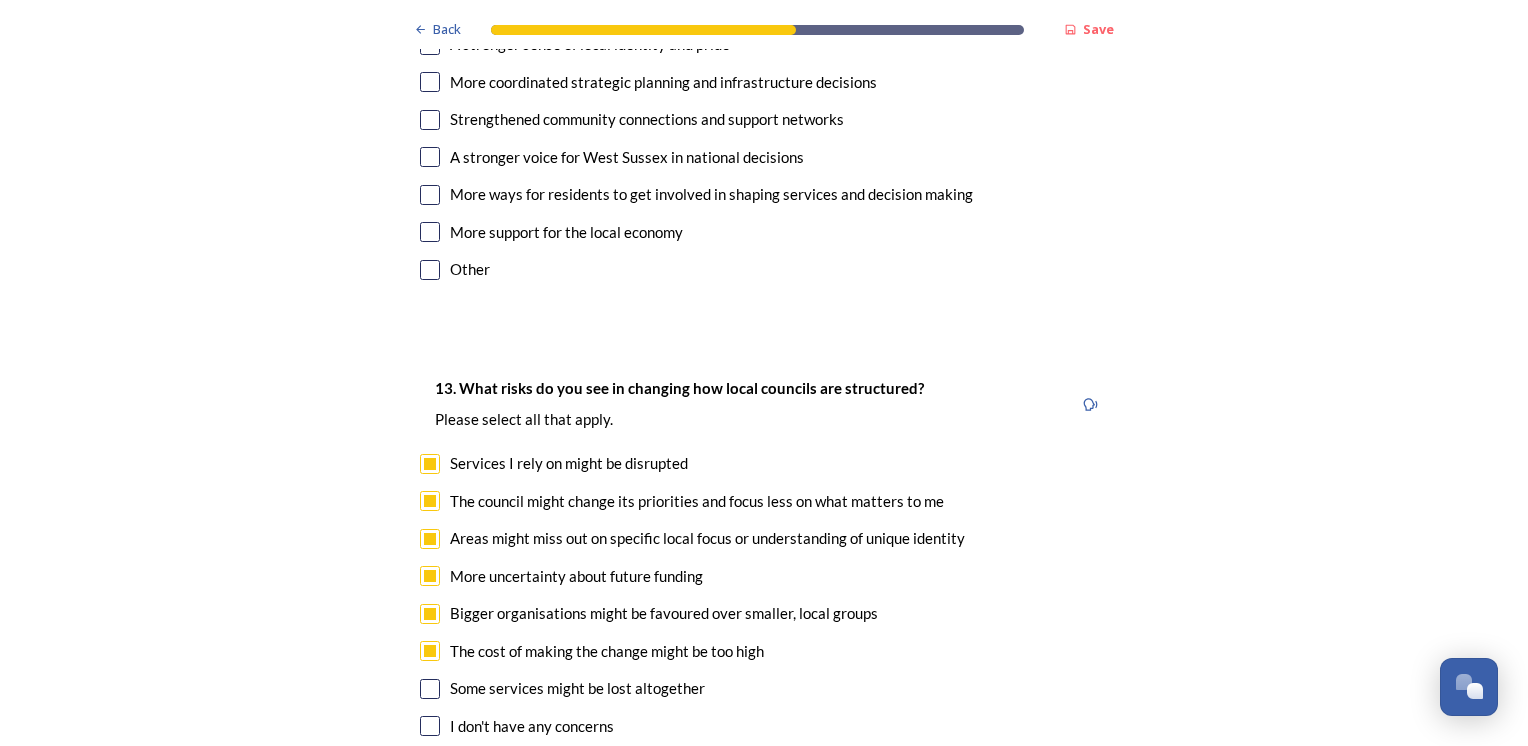 click at bounding box center [430, 689] 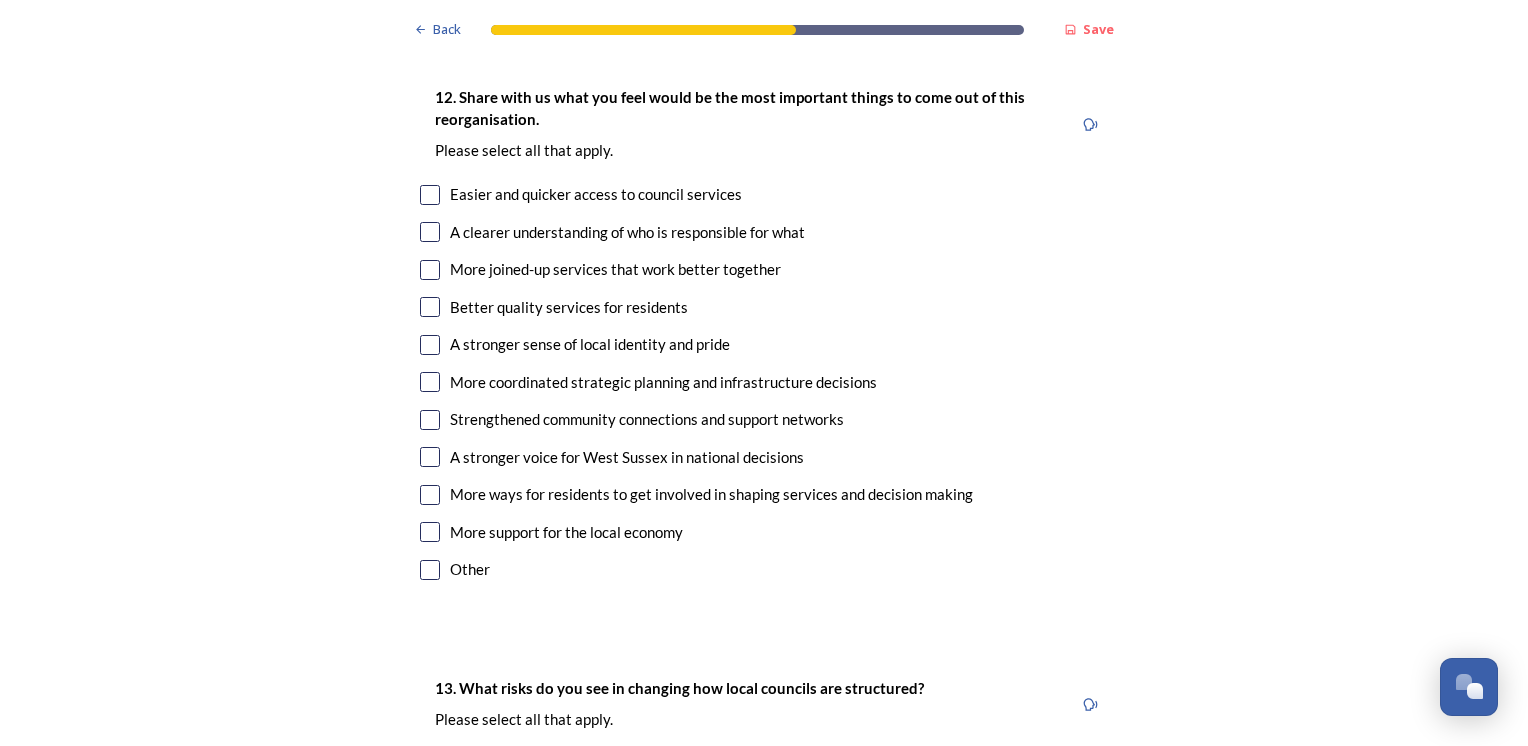 scroll, scrollTop: 3600, scrollLeft: 0, axis: vertical 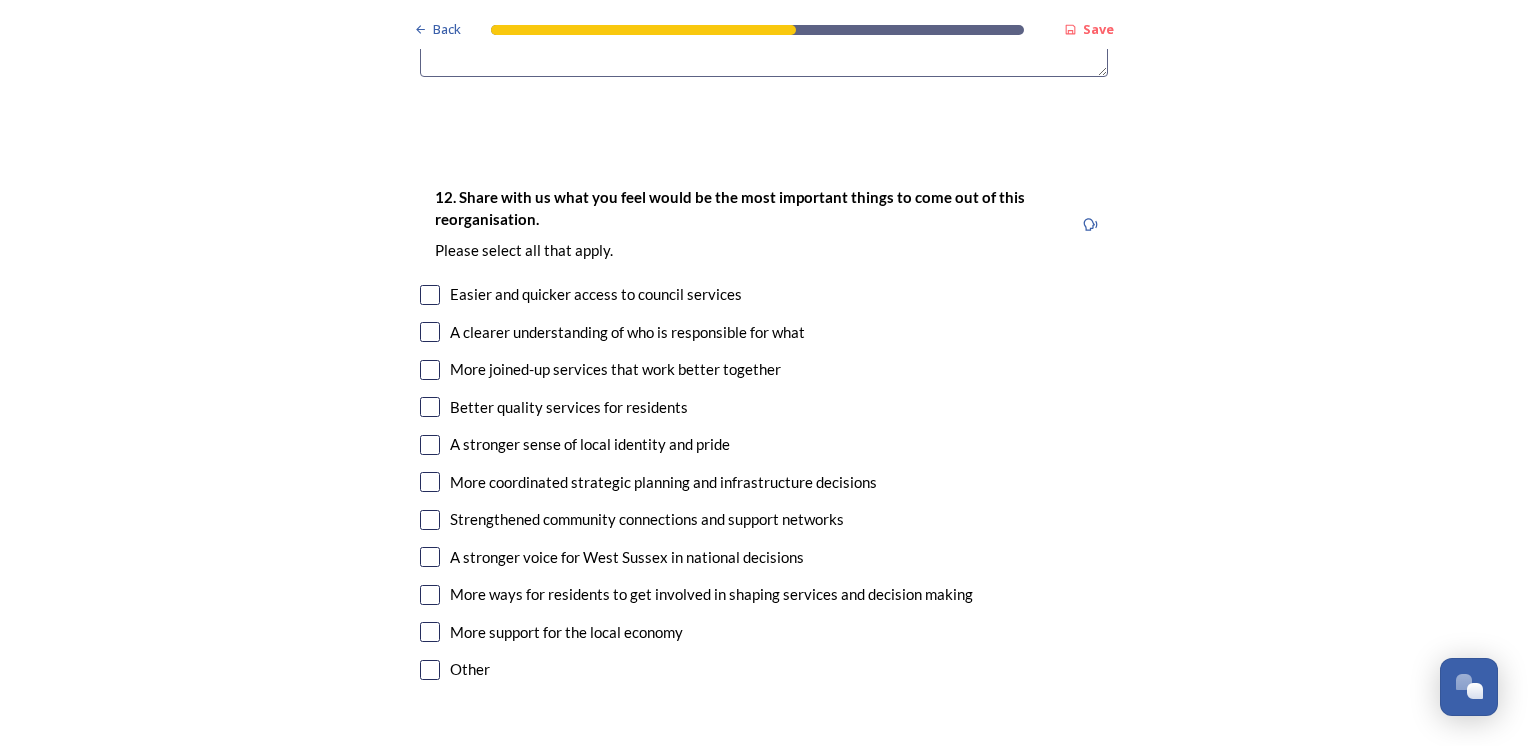 click at bounding box center (430, 670) 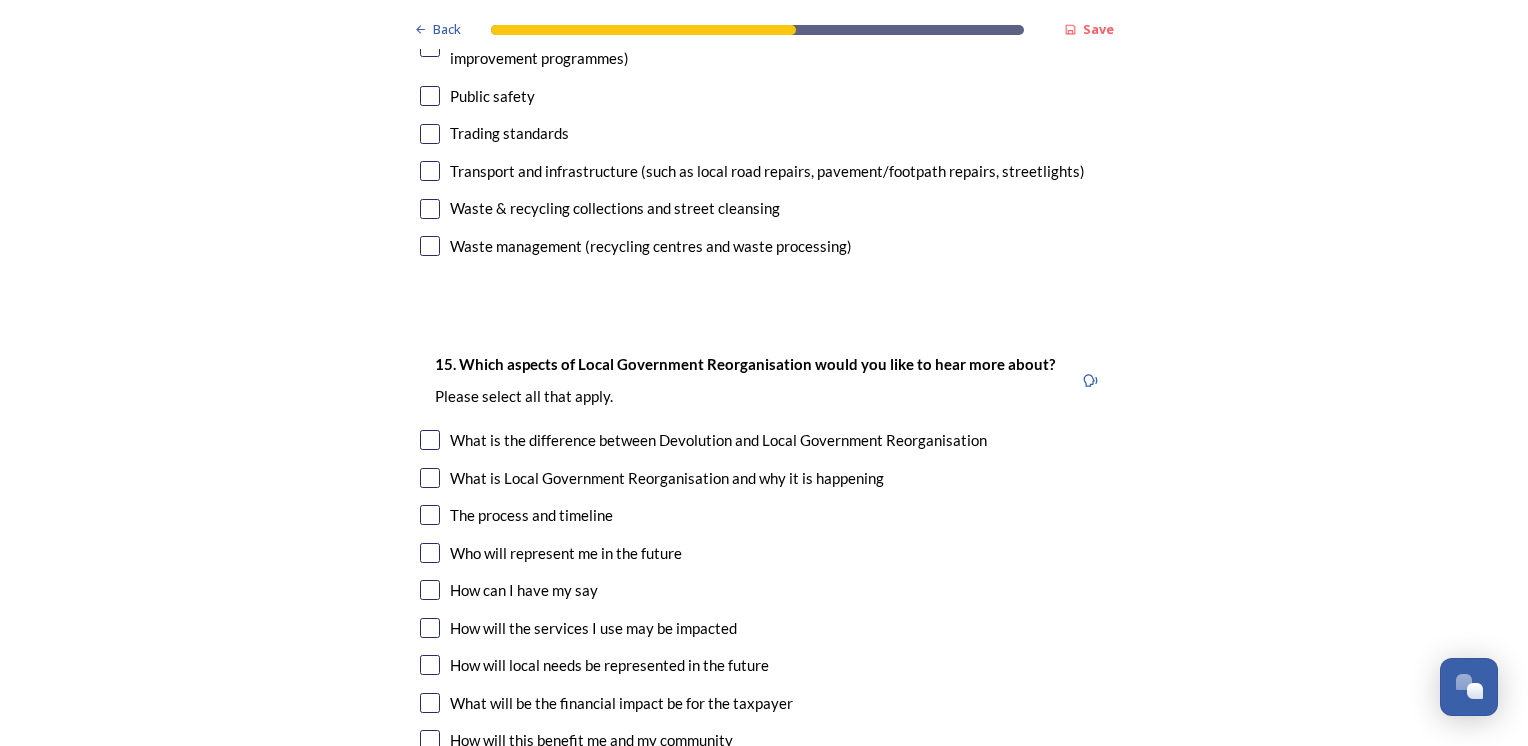 scroll, scrollTop: 5800, scrollLeft: 0, axis: vertical 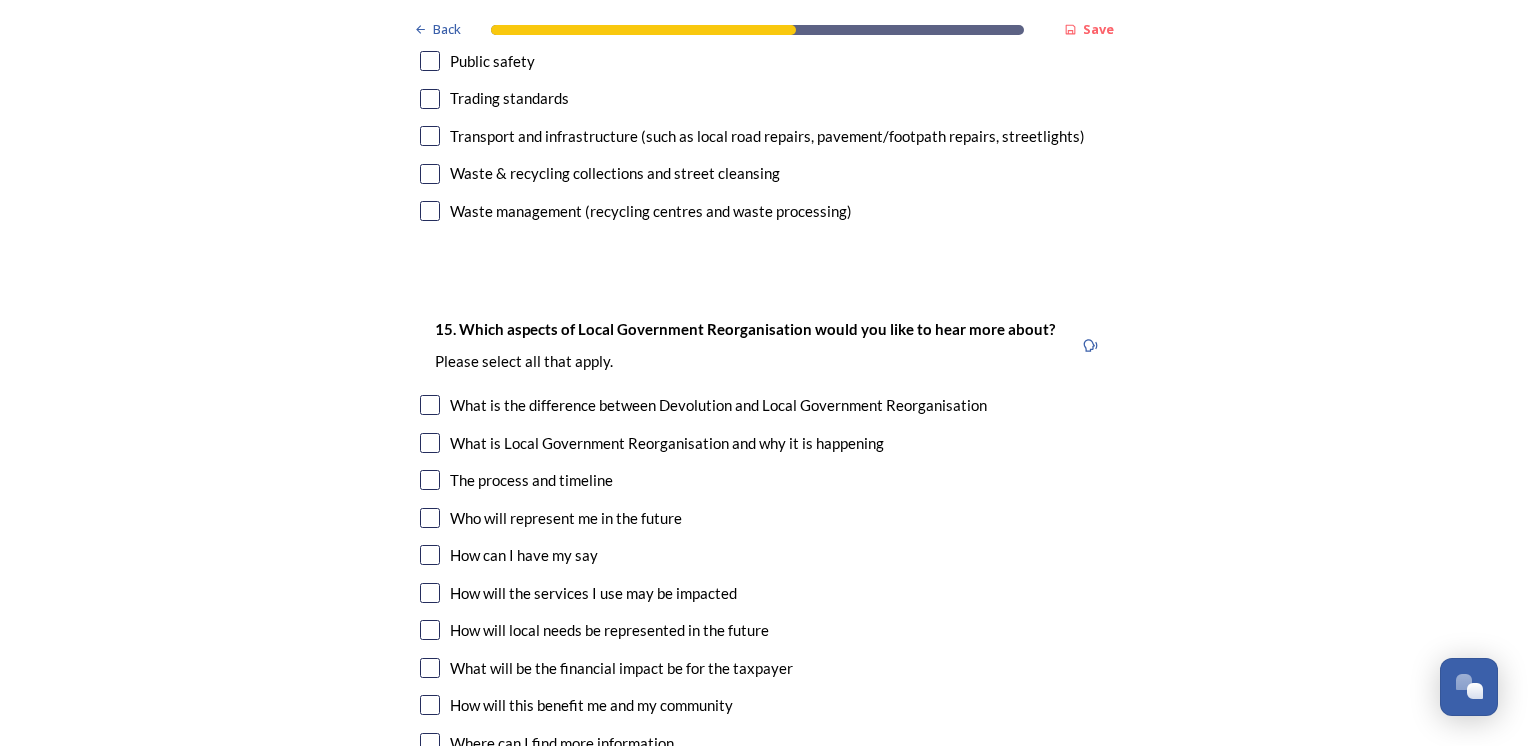 click at bounding box center (430, 668) 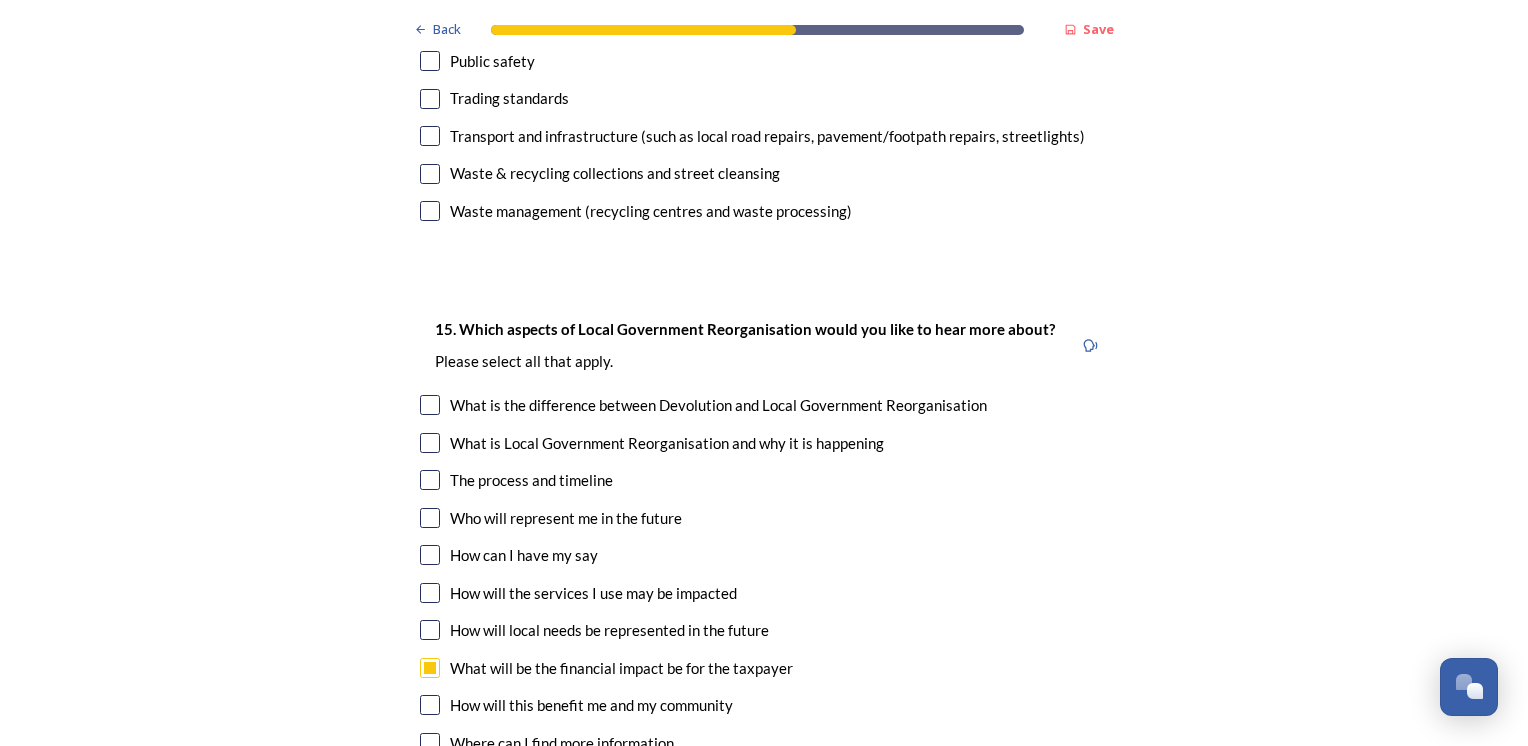 click at bounding box center (430, 443) 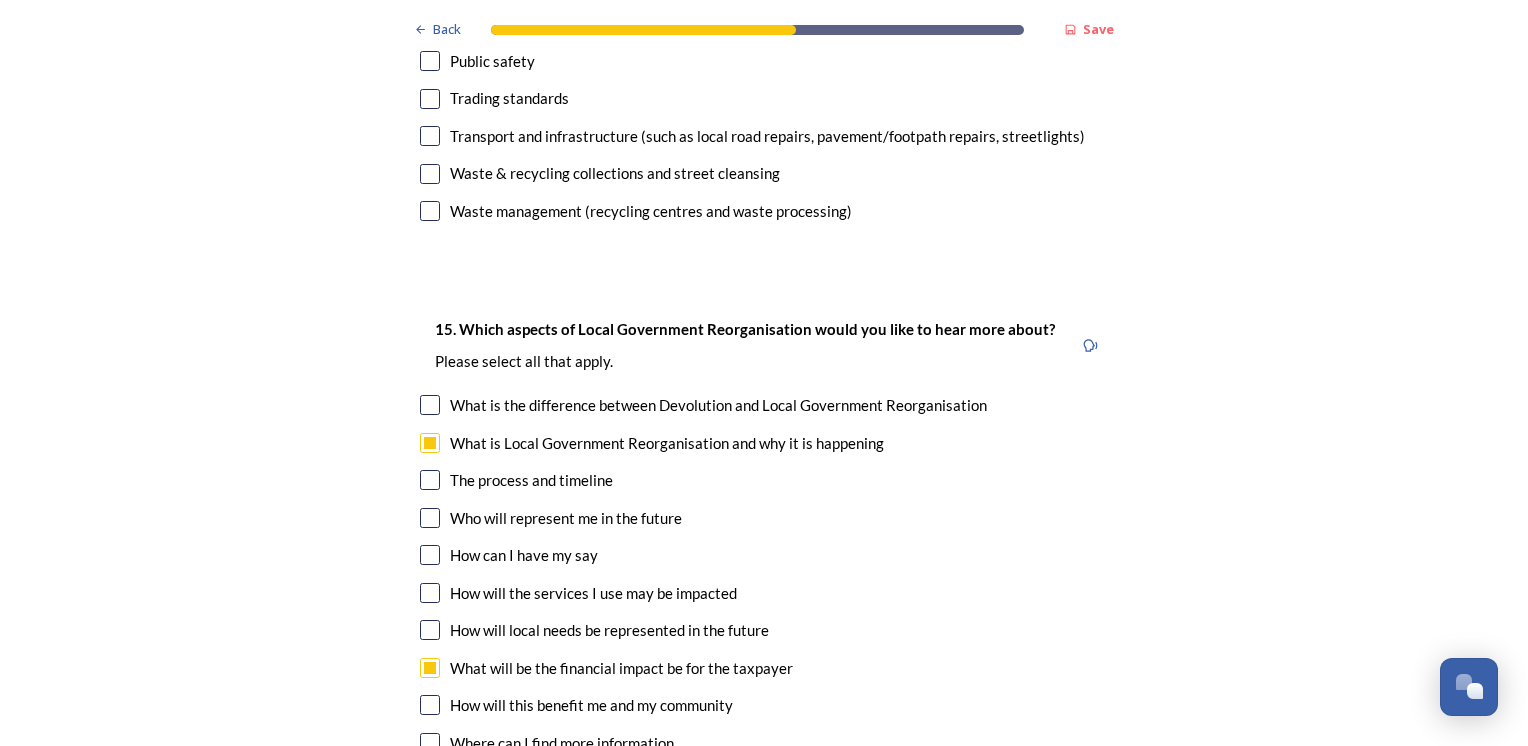 click at bounding box center [430, 480] 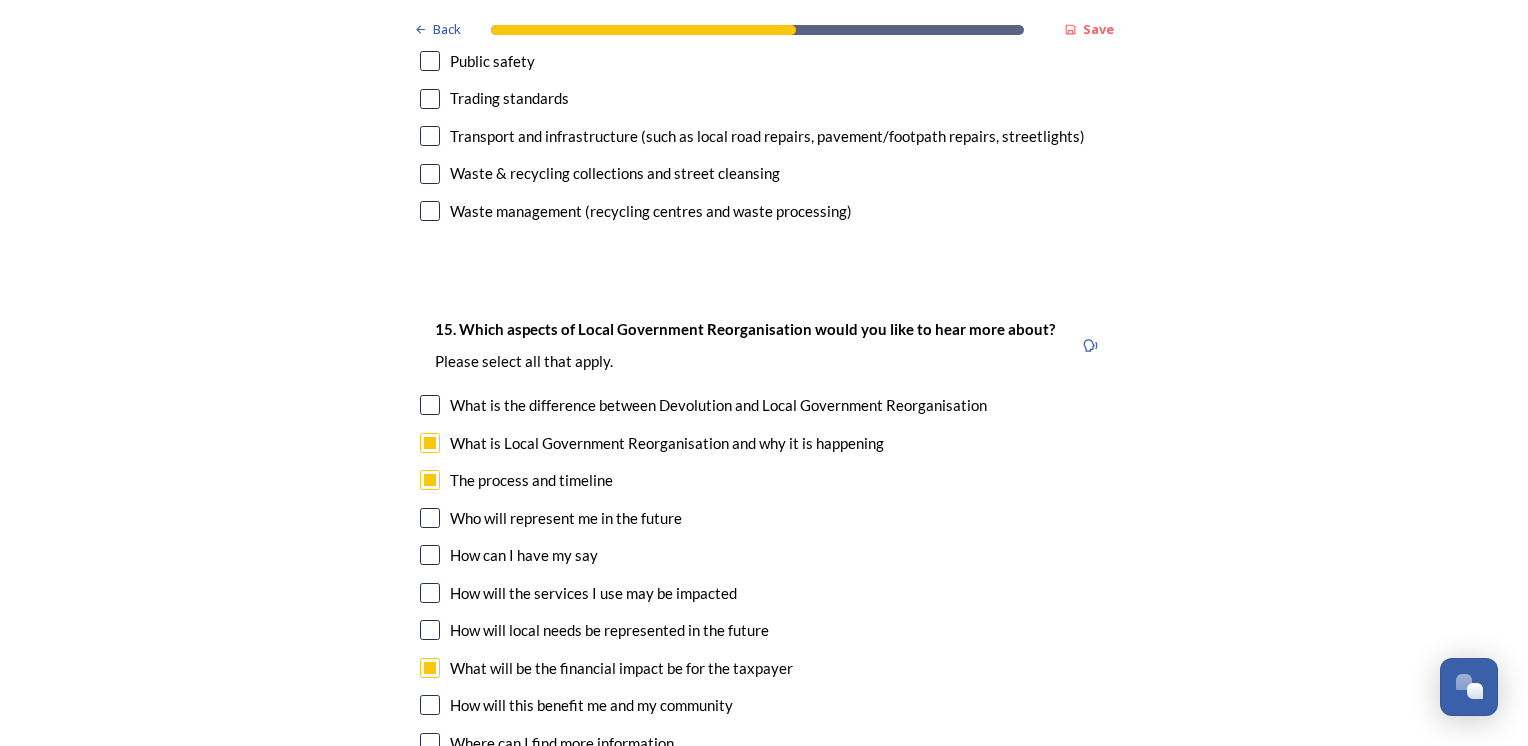 click at bounding box center [430, 518] 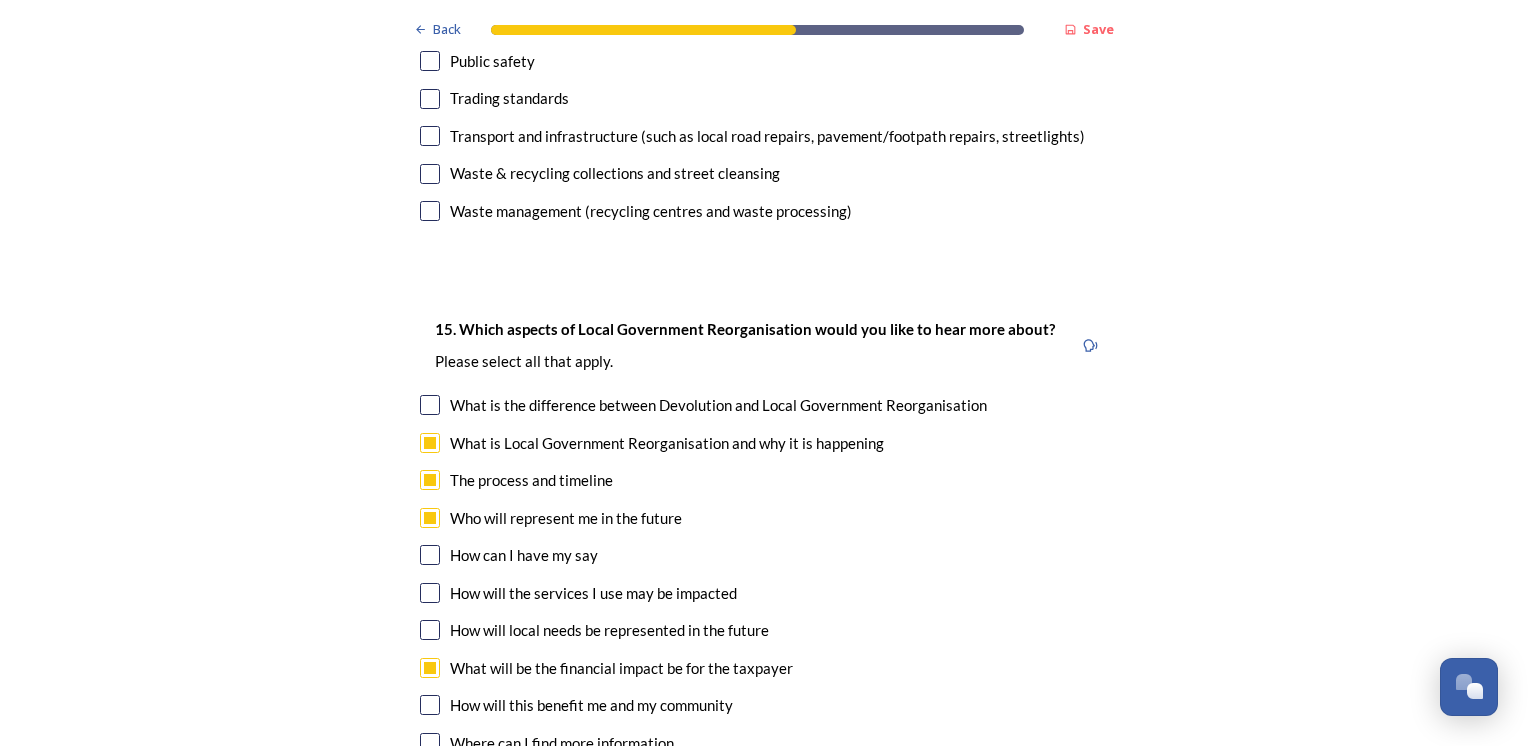 click at bounding box center [430, 555] 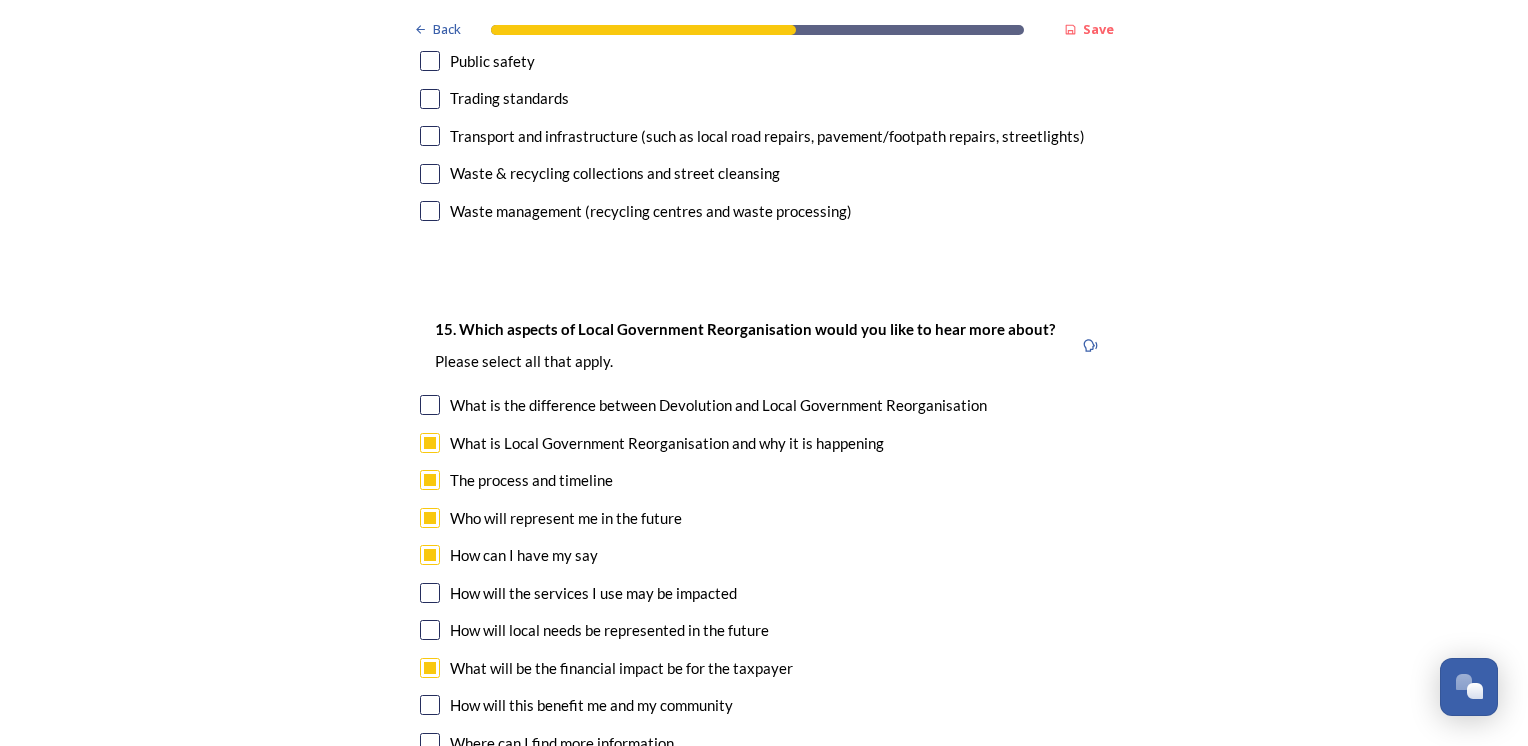 click at bounding box center [430, 593] 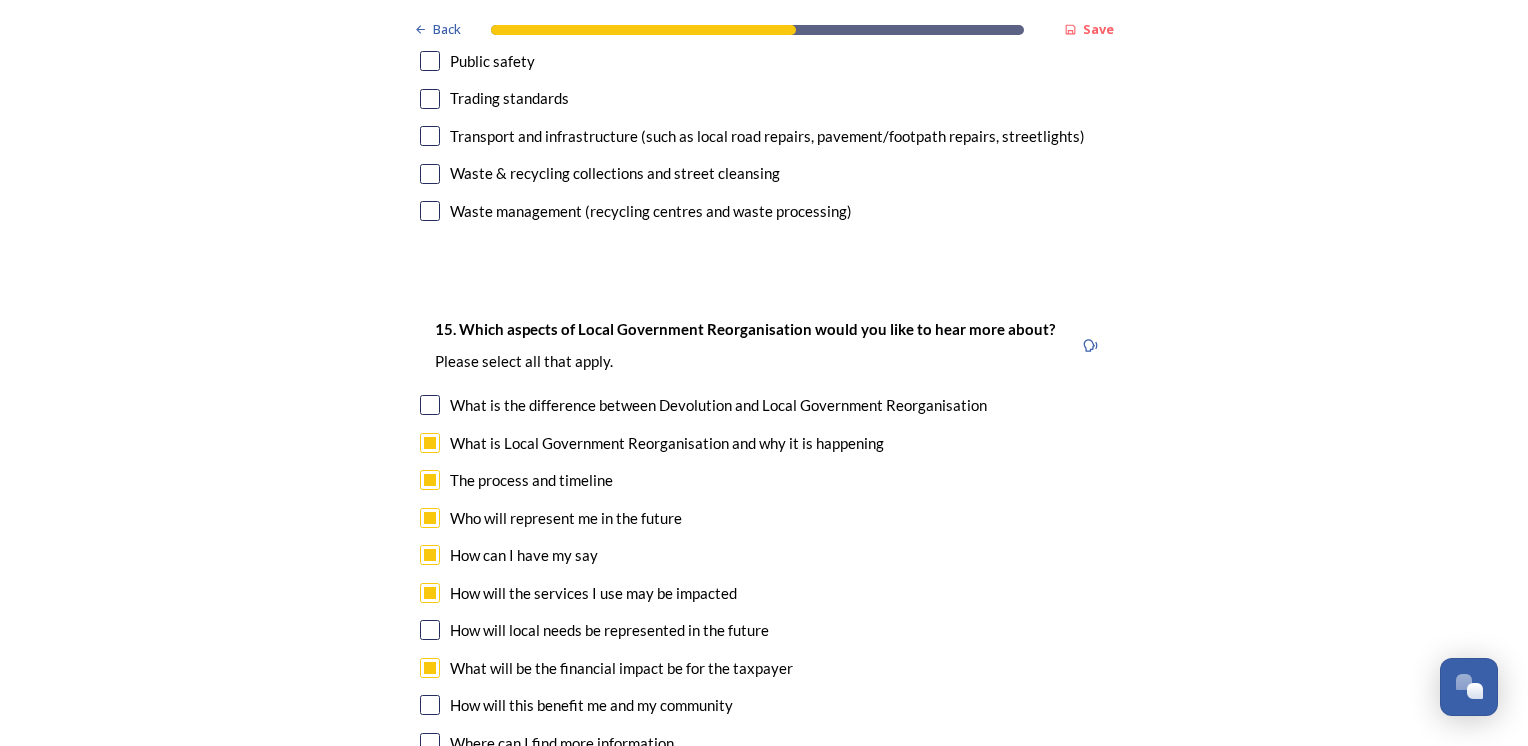 click at bounding box center (430, 630) 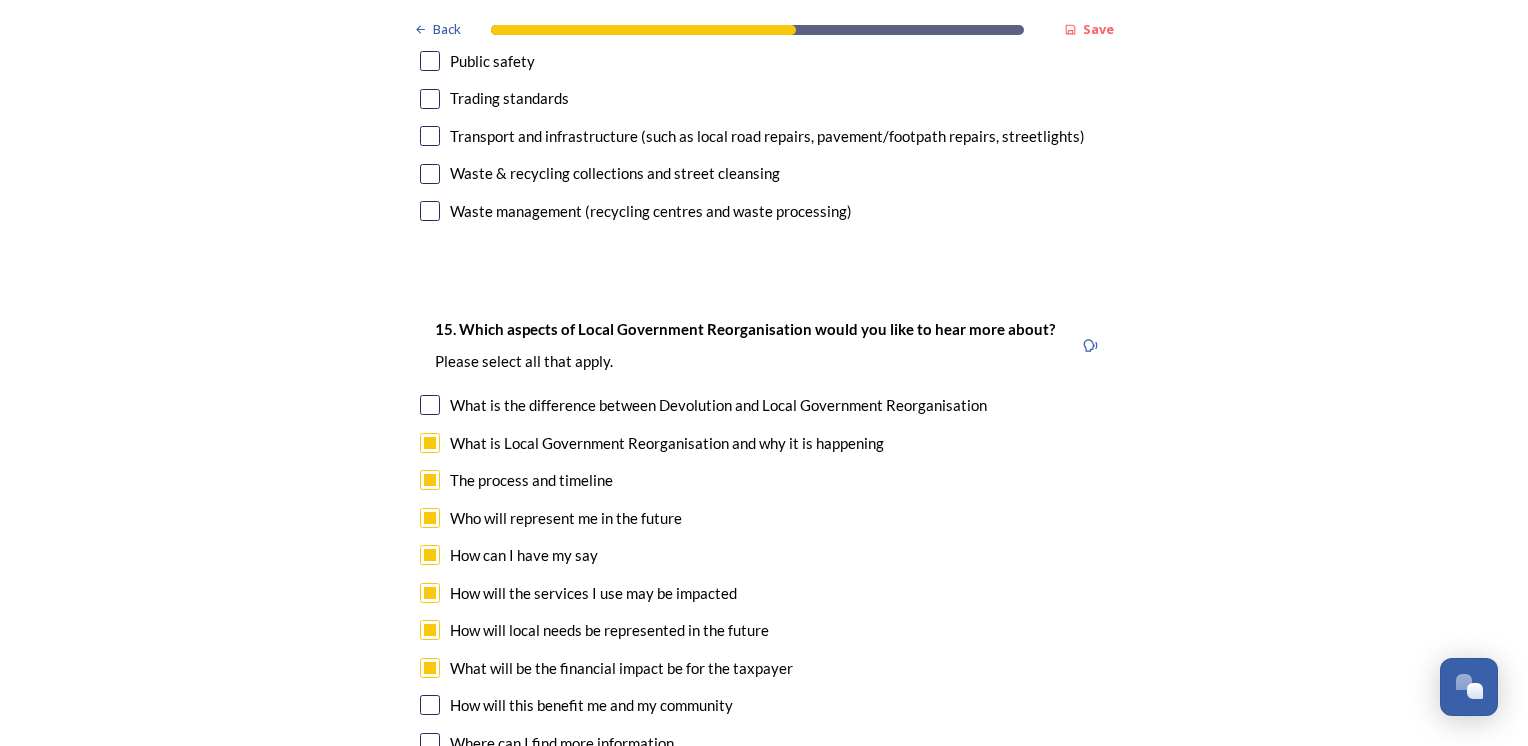 click at bounding box center (430, 705) 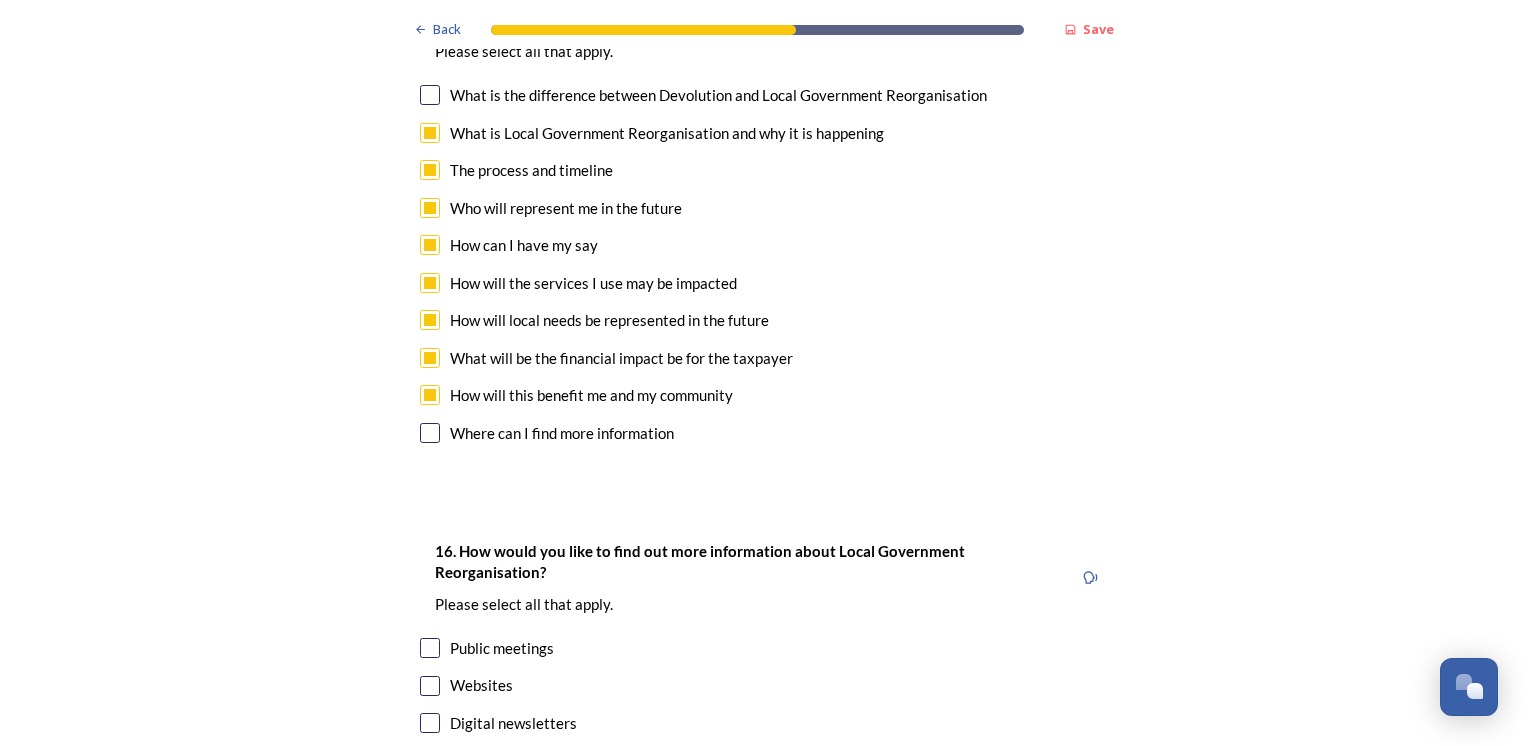 scroll, scrollTop: 6200, scrollLeft: 0, axis: vertical 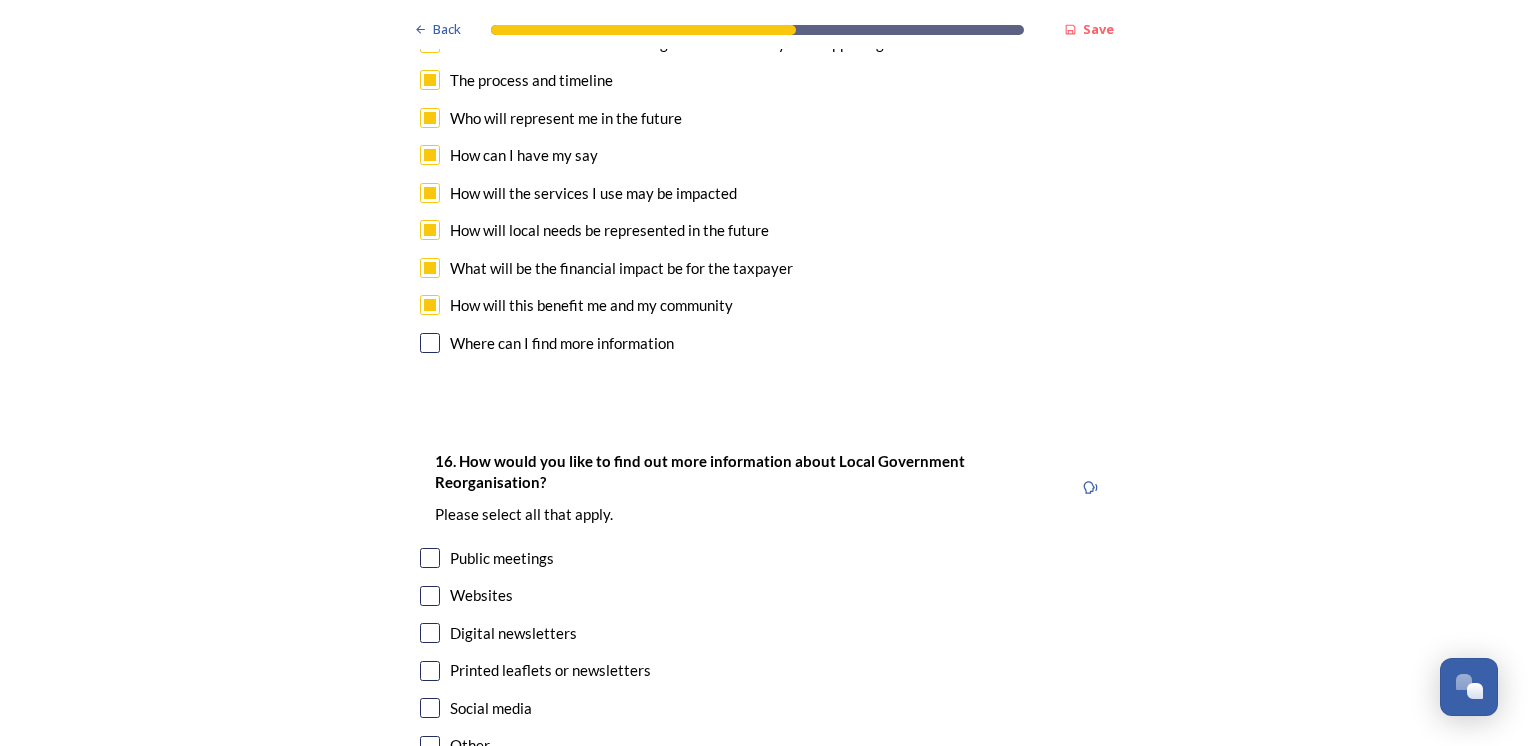click at bounding box center (430, 596) 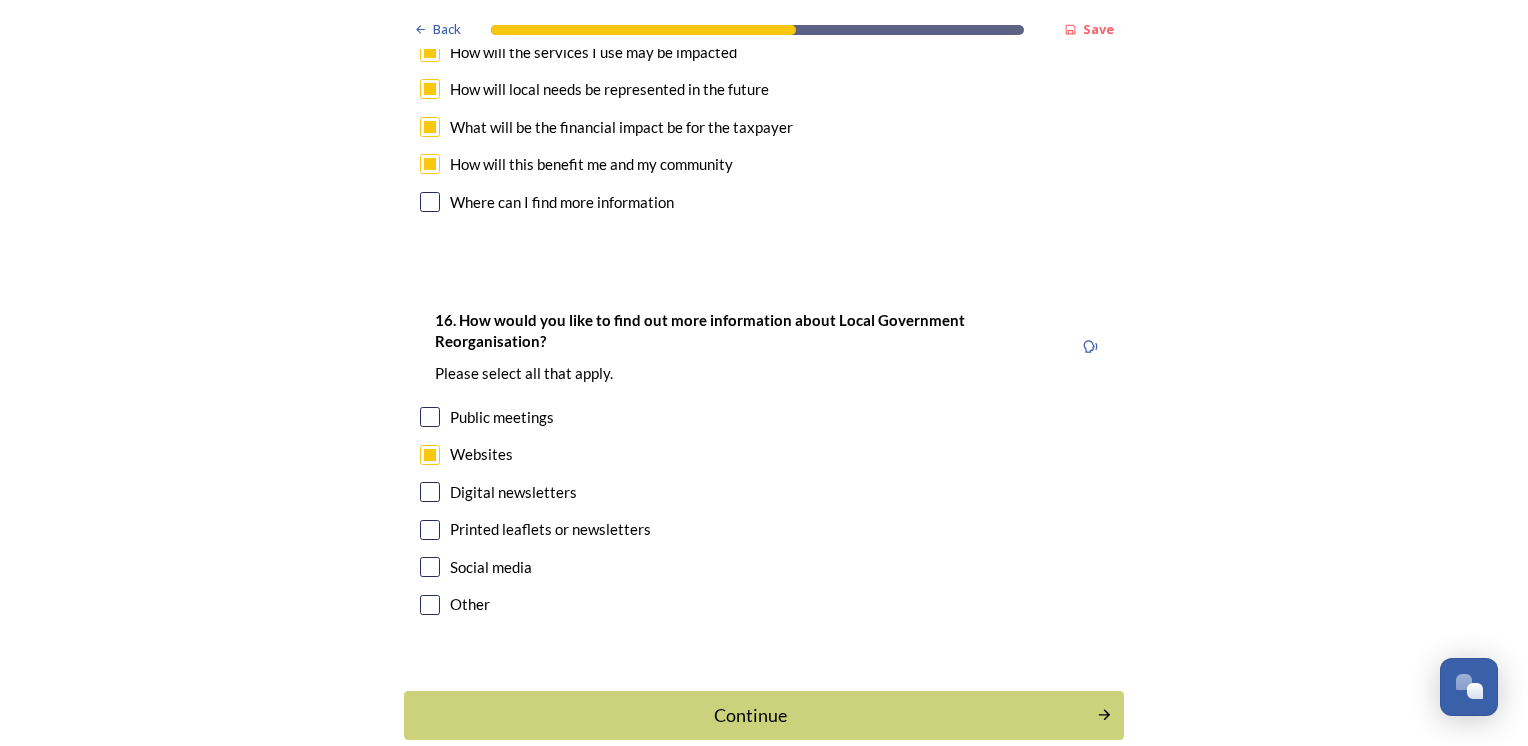 scroll, scrollTop: 6345, scrollLeft: 0, axis: vertical 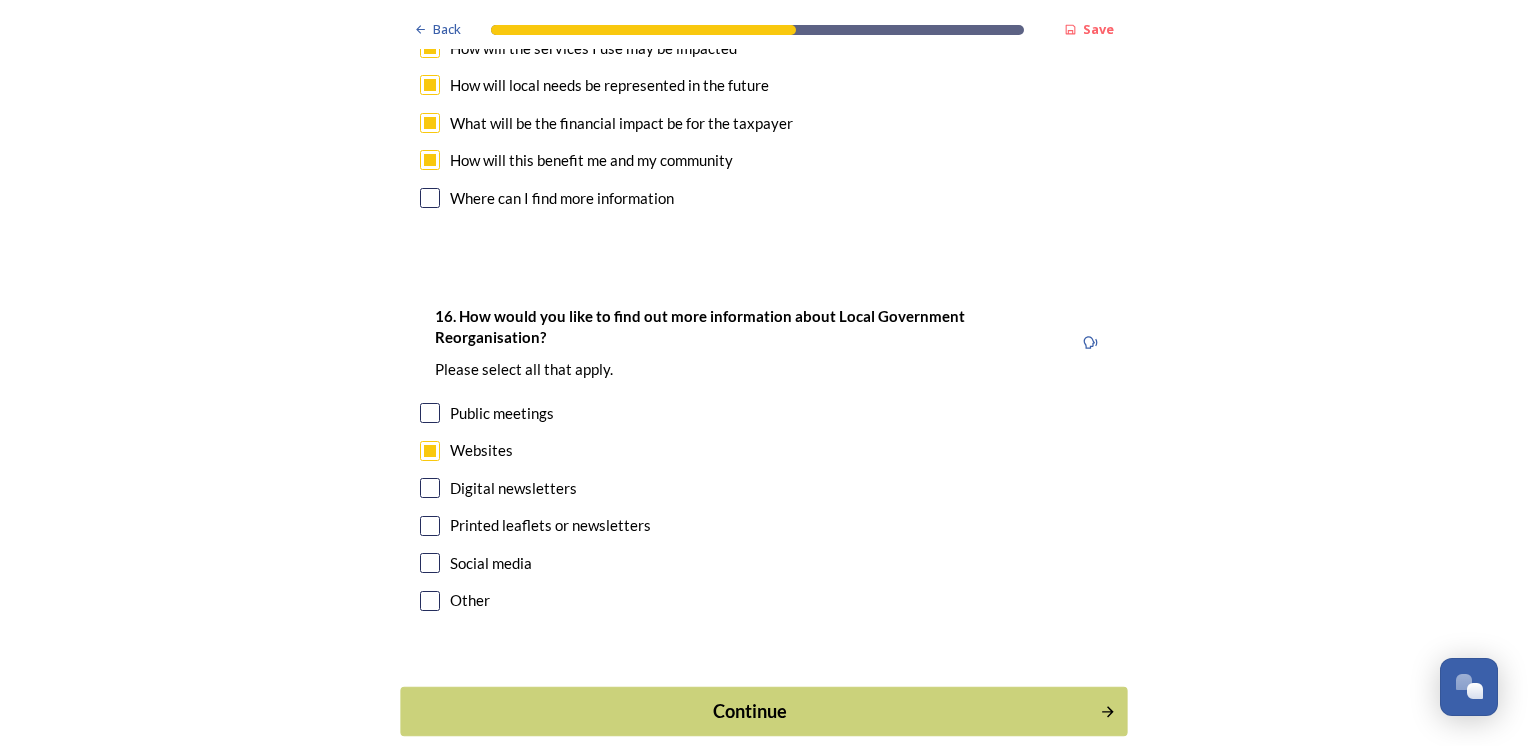 click on "Continue" at bounding box center (750, 711) 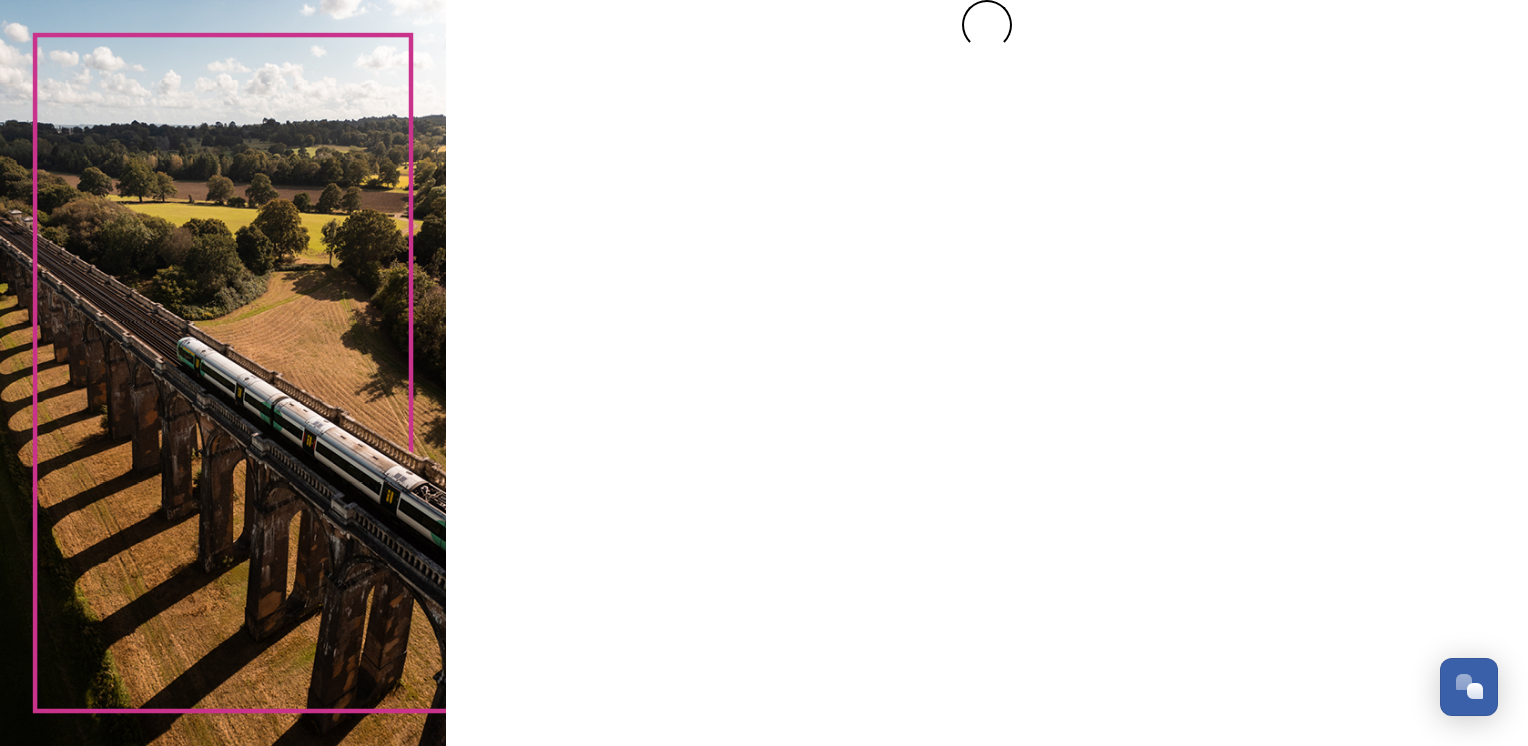scroll, scrollTop: 0, scrollLeft: 0, axis: both 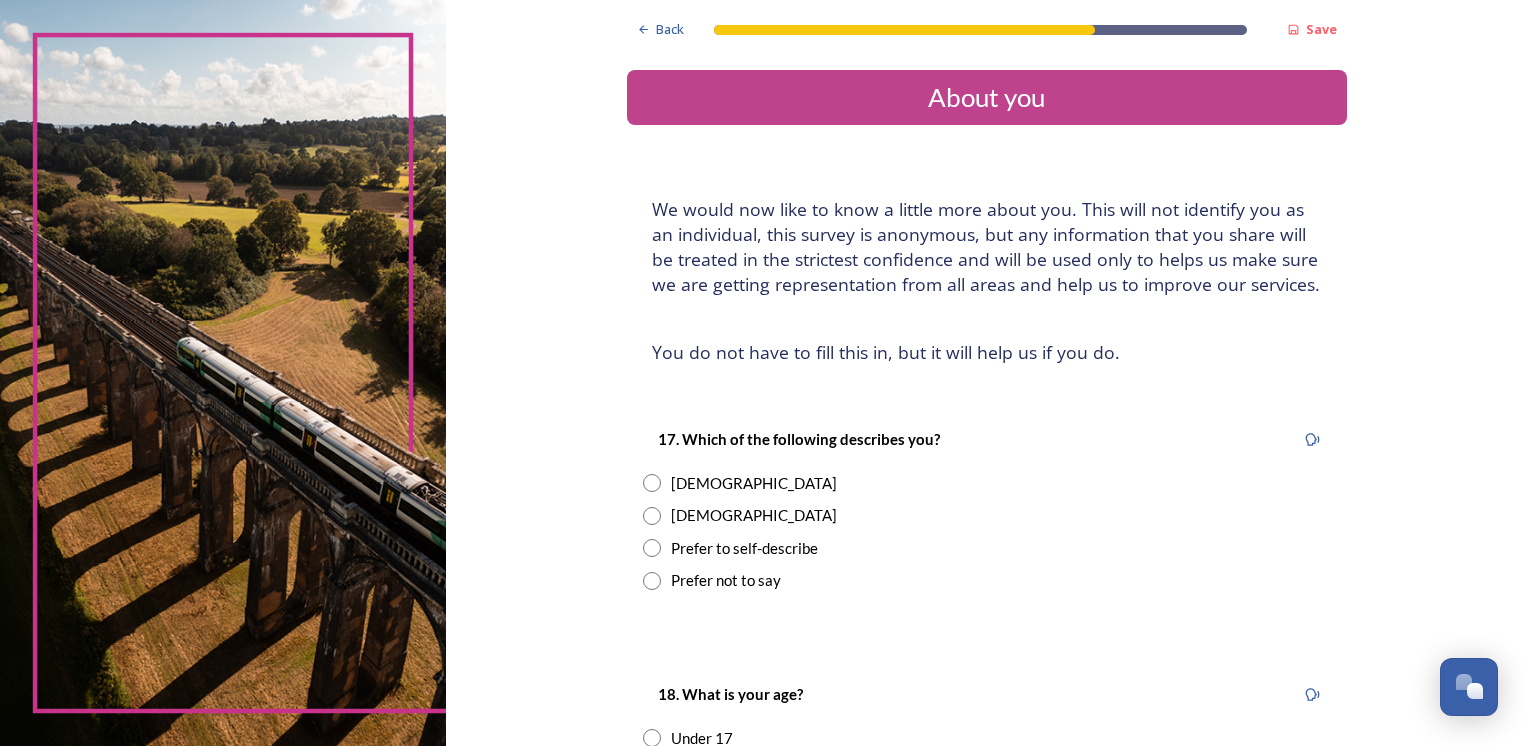 click at bounding box center (652, 516) 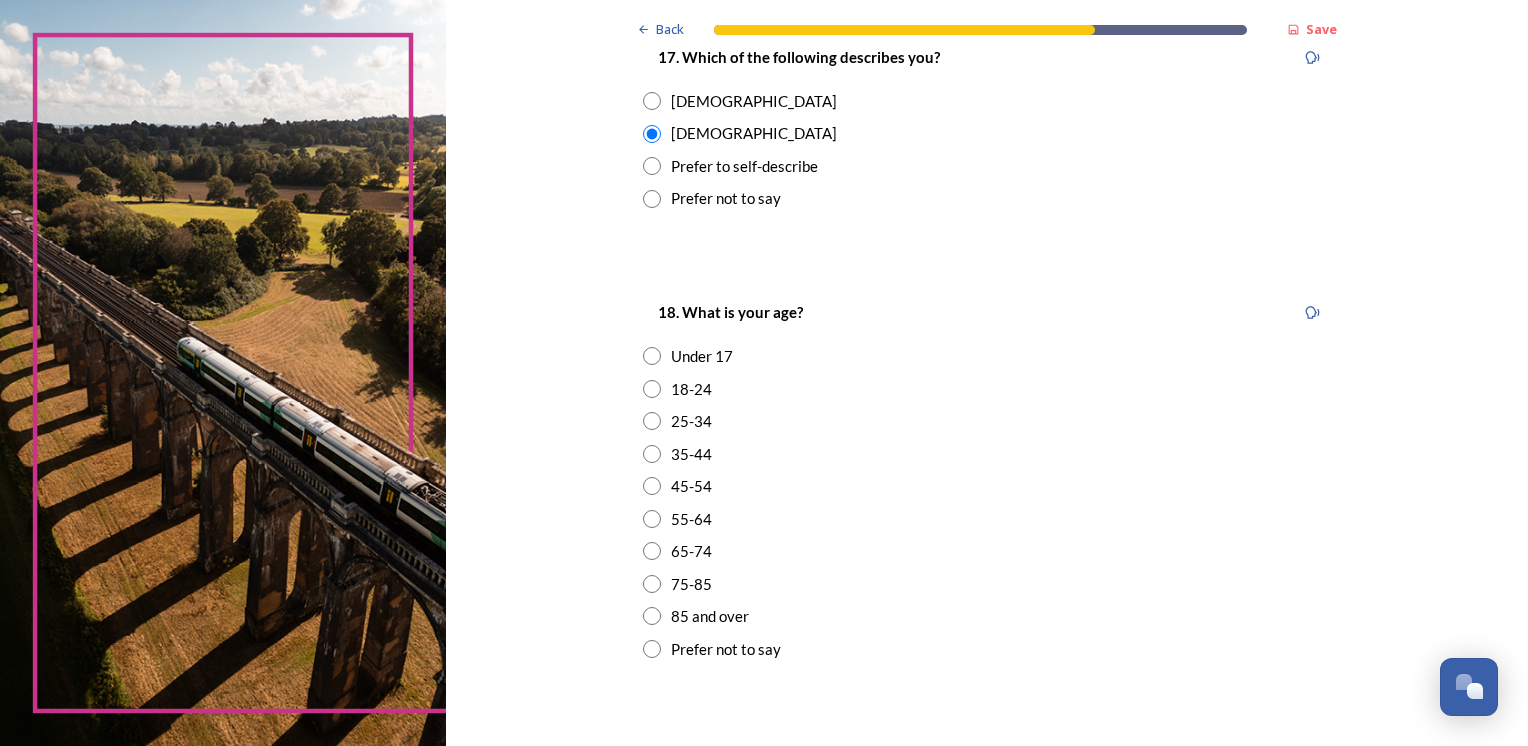 scroll, scrollTop: 500, scrollLeft: 0, axis: vertical 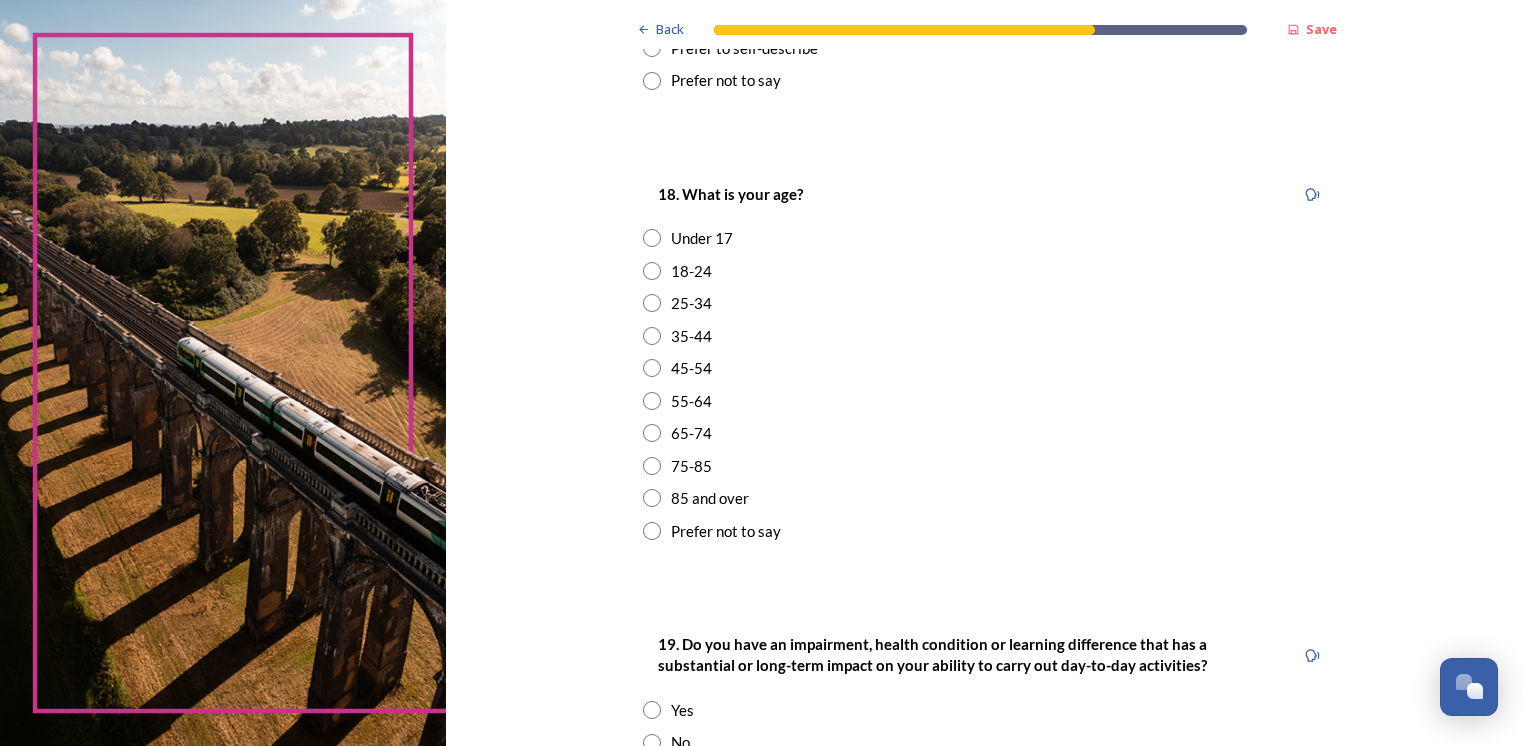 click at bounding box center (652, 531) 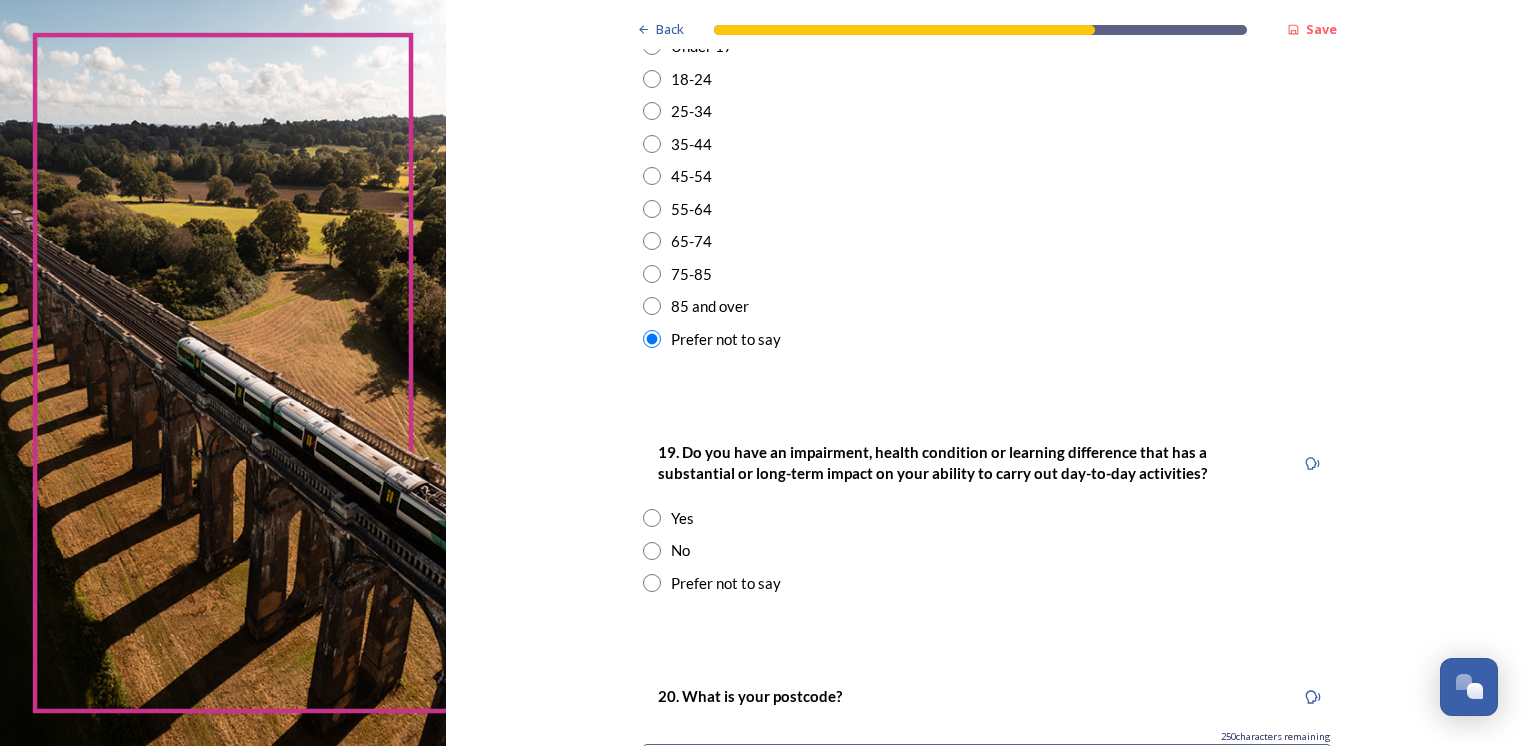 scroll, scrollTop: 700, scrollLeft: 0, axis: vertical 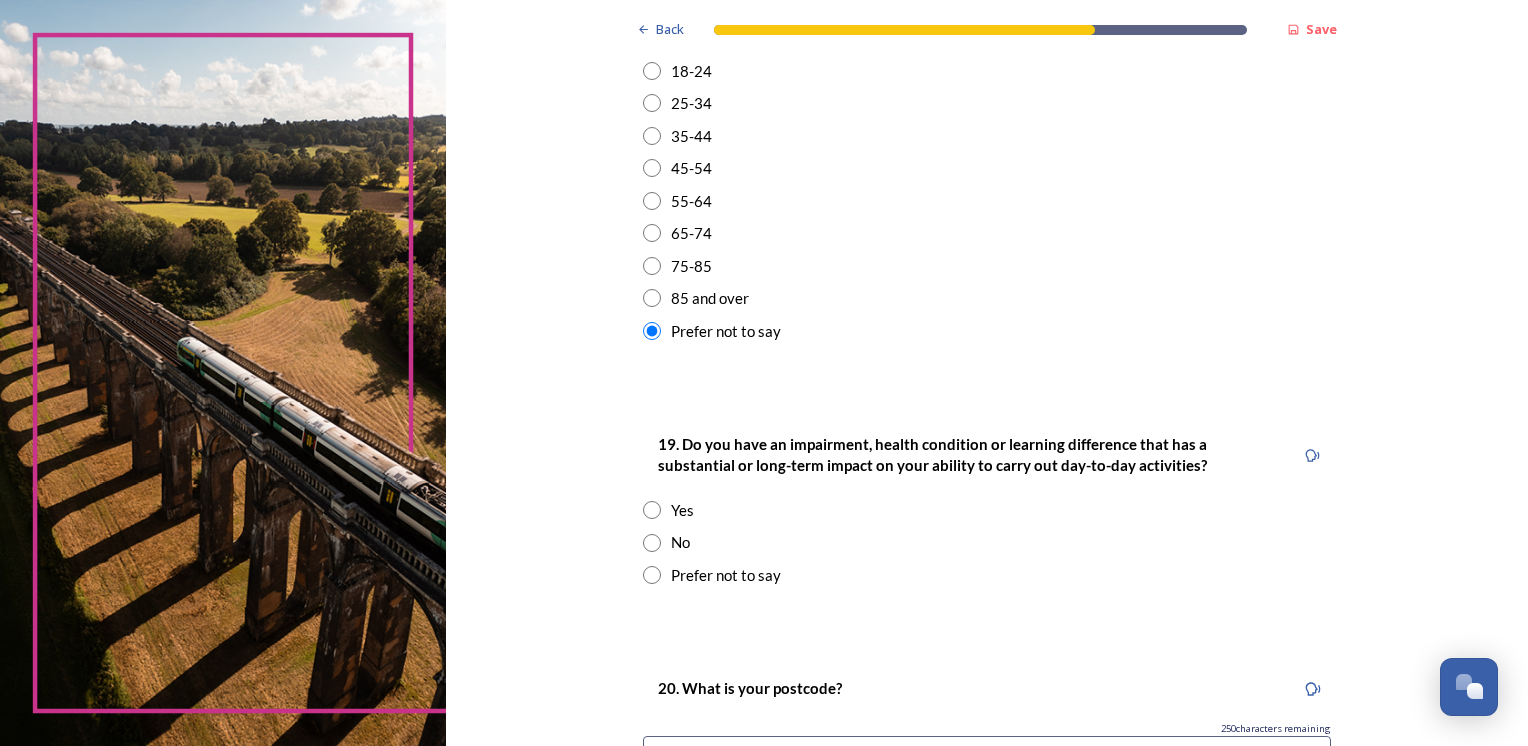 drag, startPoint x: 647, startPoint y: 574, endPoint x: 627, endPoint y: 566, distance: 21.540659 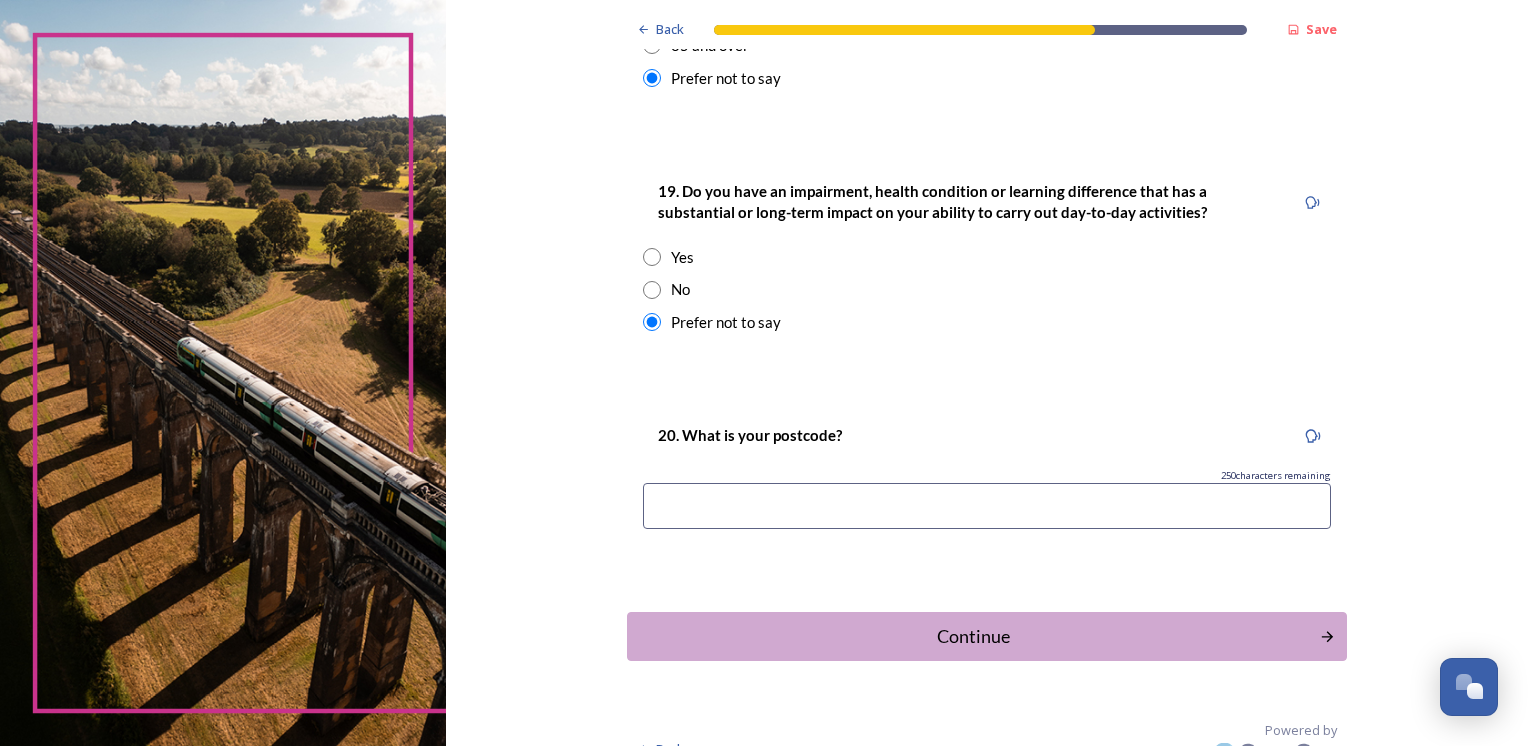 scroll, scrollTop: 983, scrollLeft: 0, axis: vertical 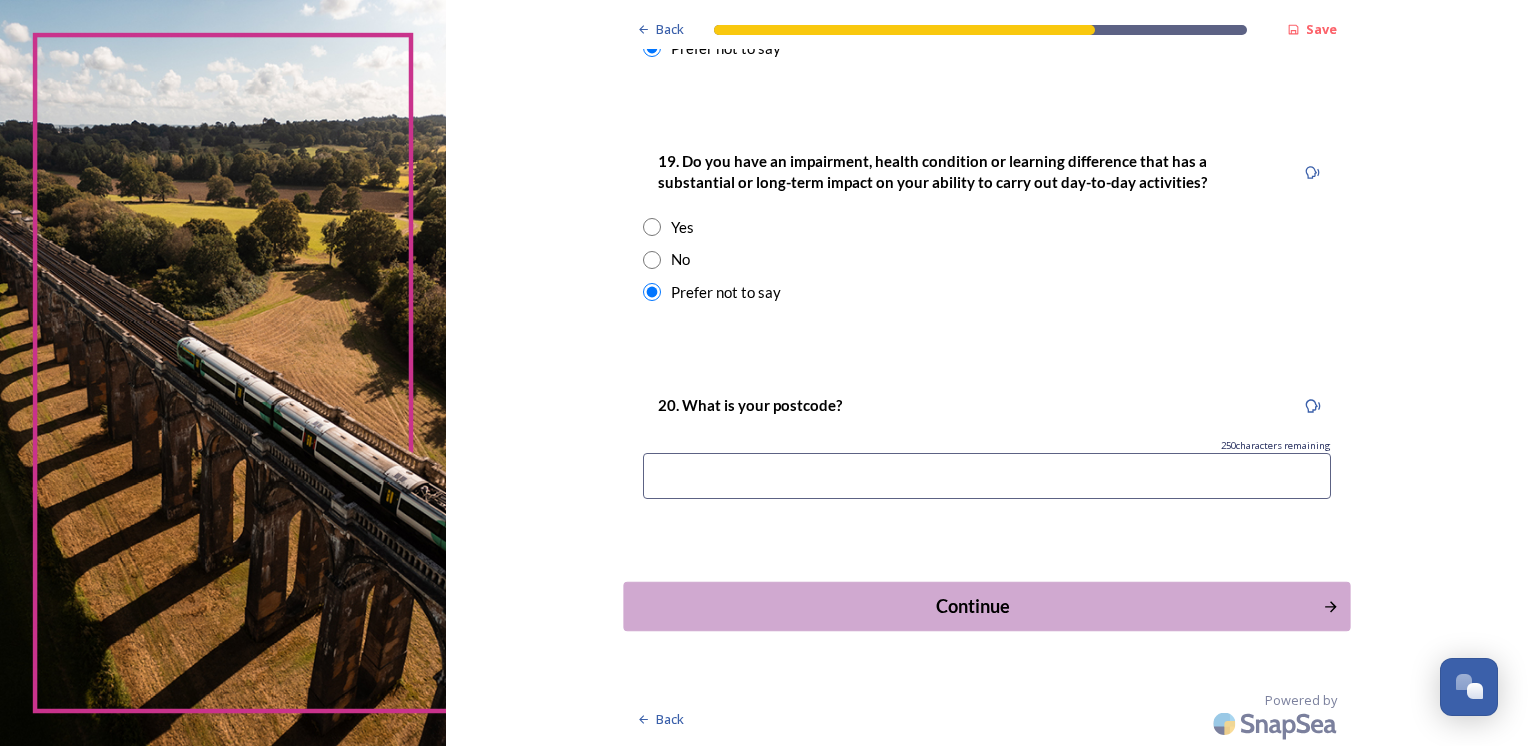 click on "Continue" at bounding box center [972, 606] 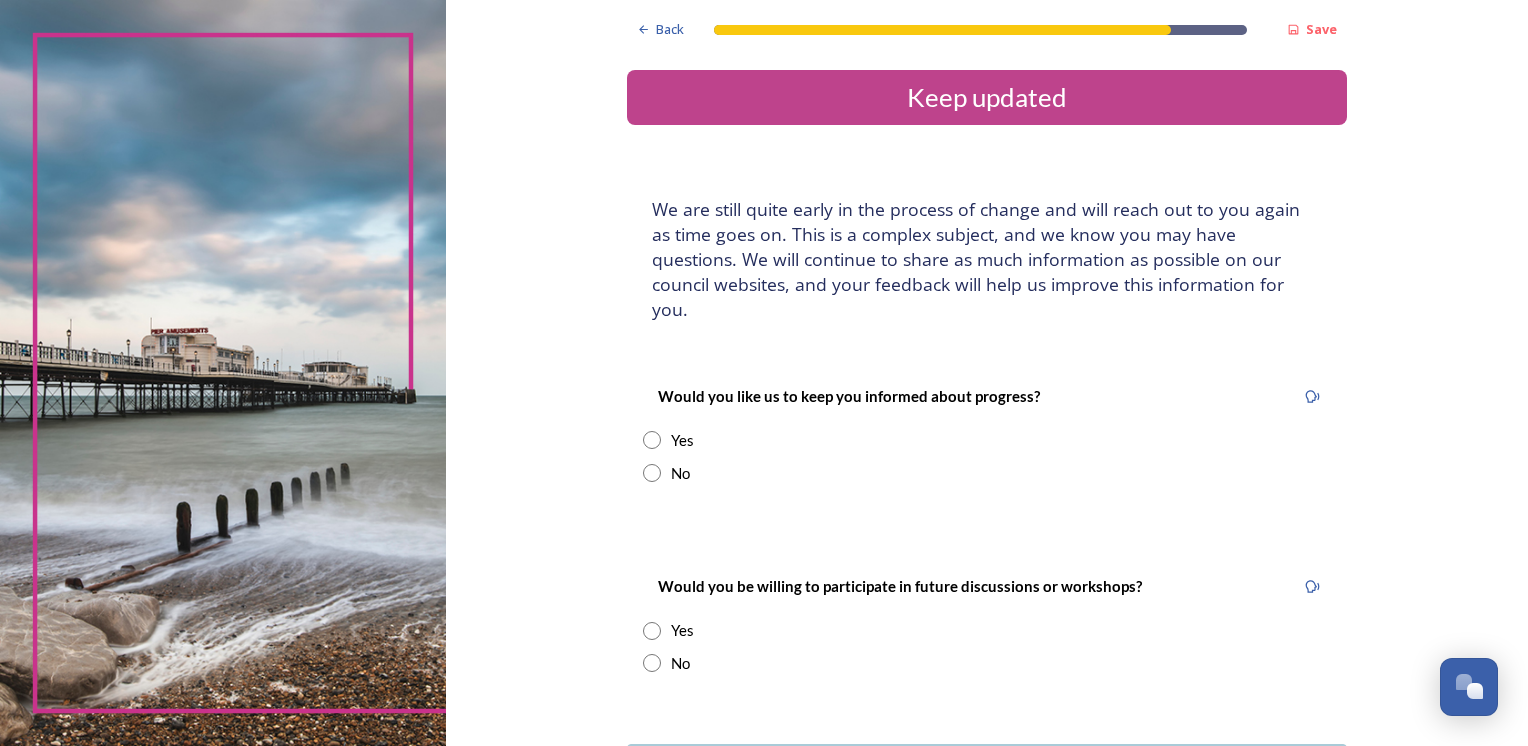 click at bounding box center [652, 440] 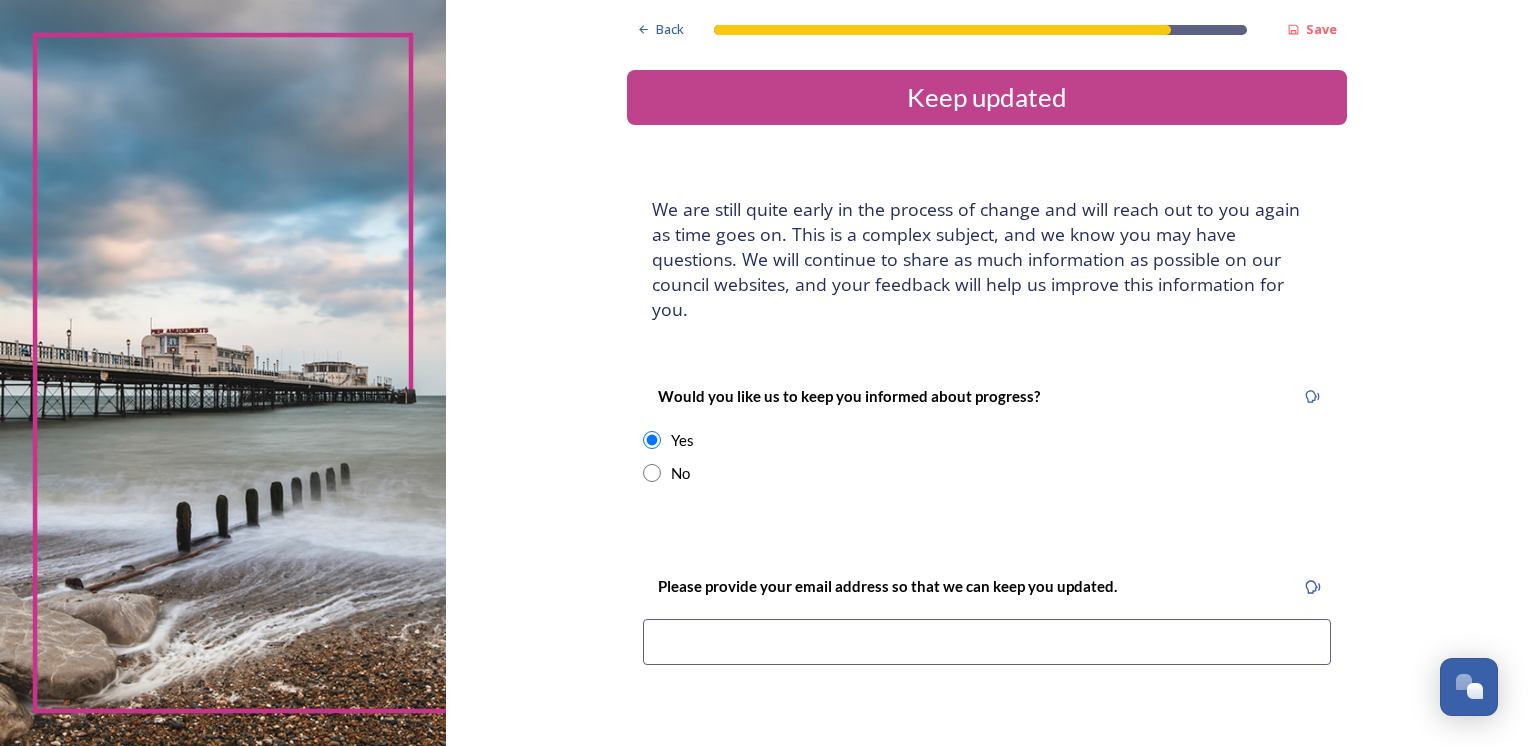 scroll, scrollTop: 100, scrollLeft: 0, axis: vertical 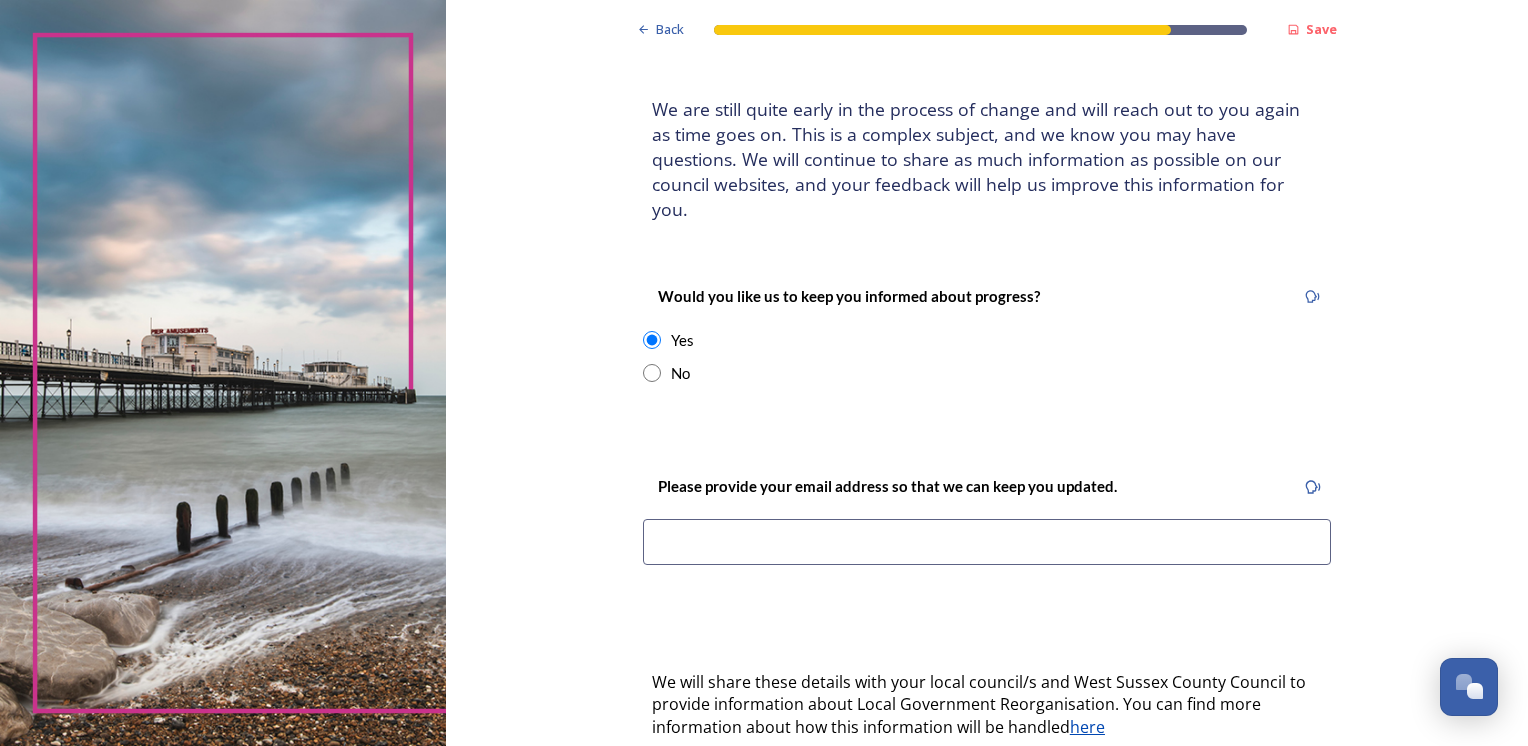 click at bounding box center (987, 542) 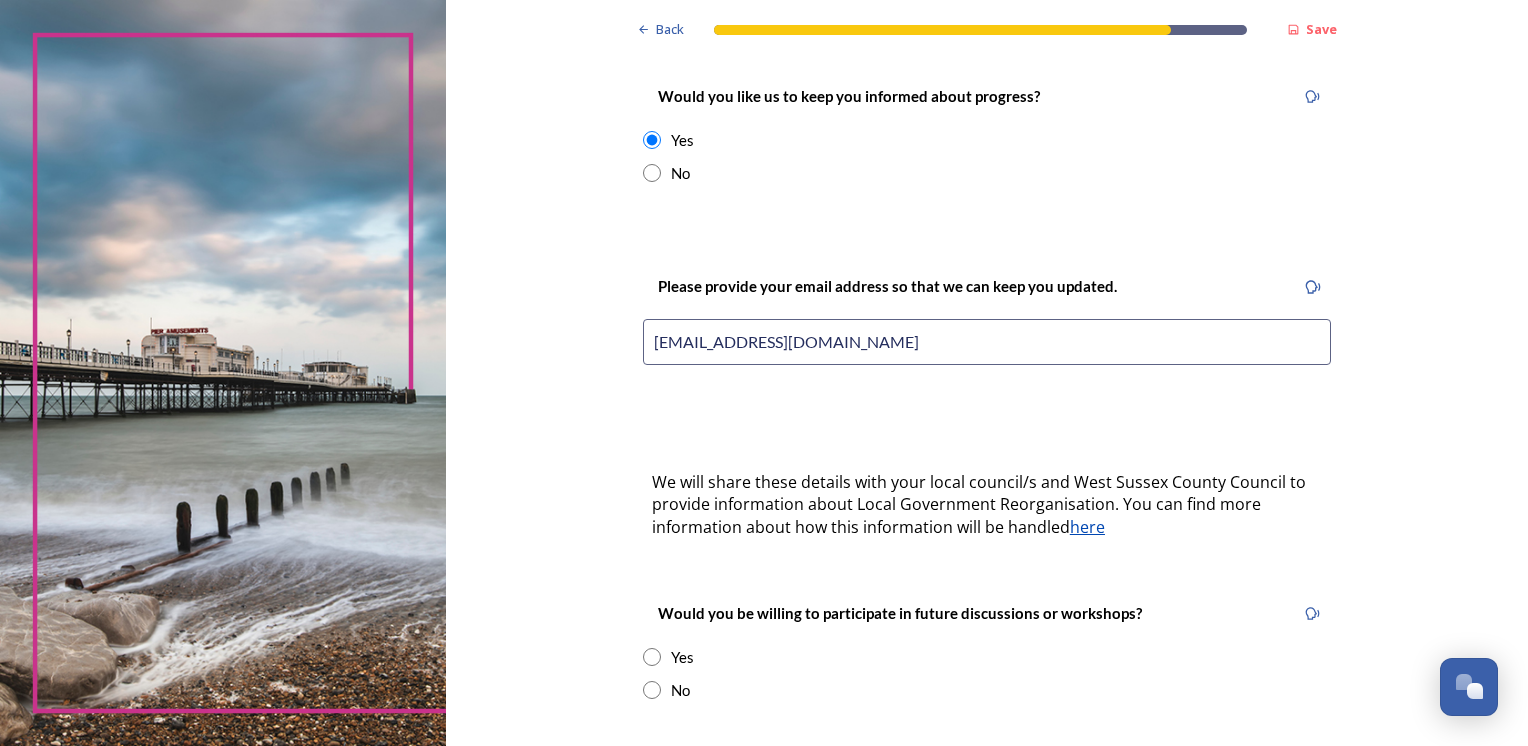 scroll, scrollTop: 400, scrollLeft: 0, axis: vertical 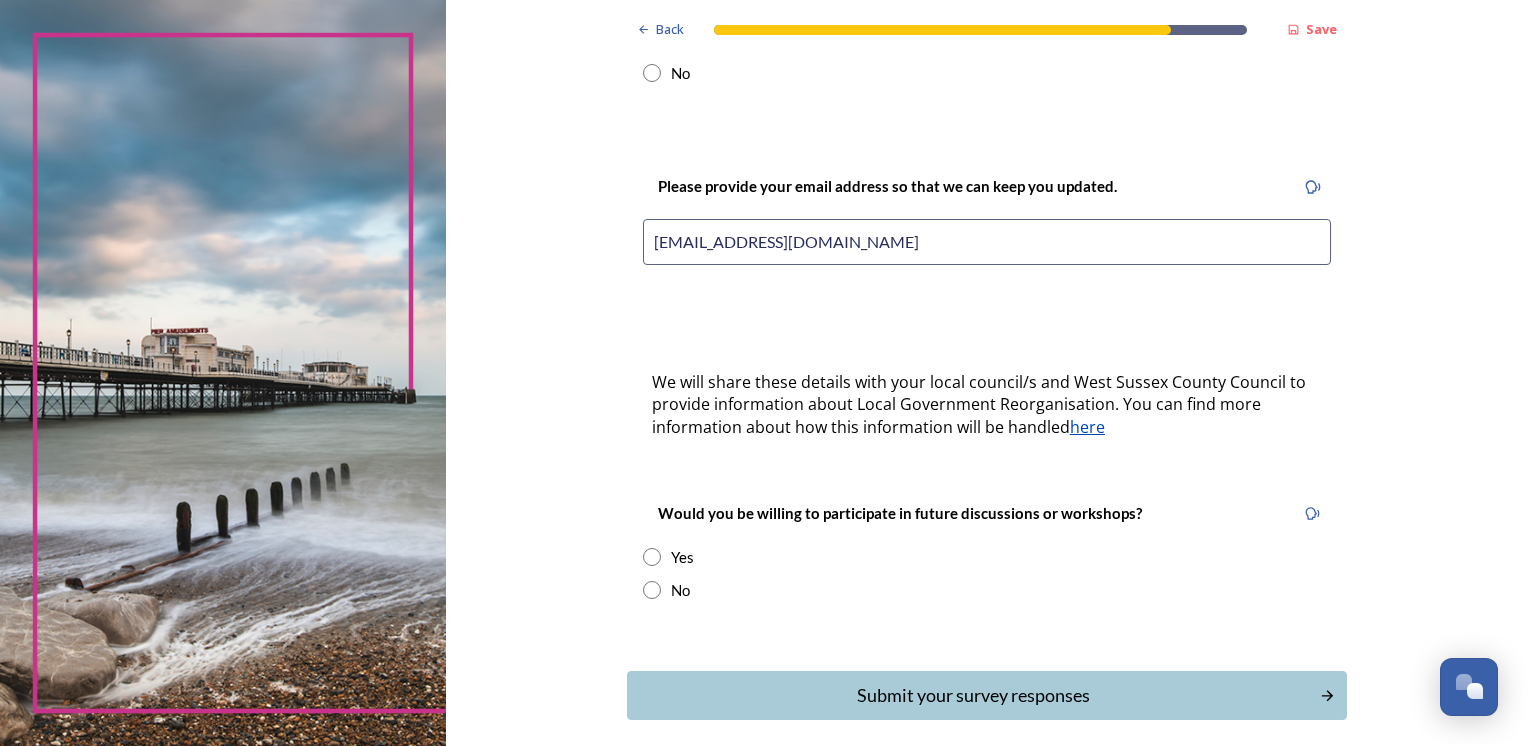 type on "[EMAIL_ADDRESS][DOMAIN_NAME]" 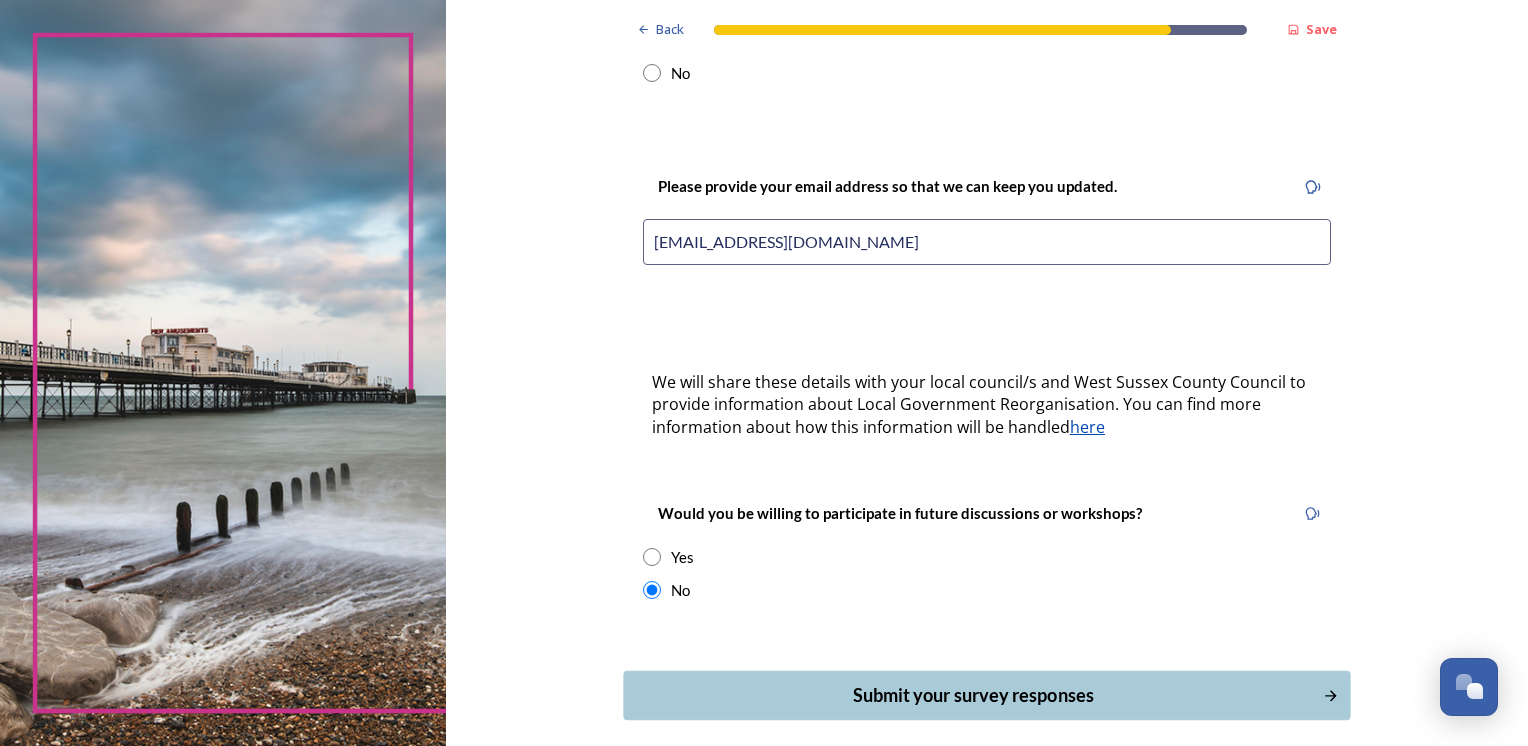 click on "Submit your survey responses" at bounding box center [972, 695] 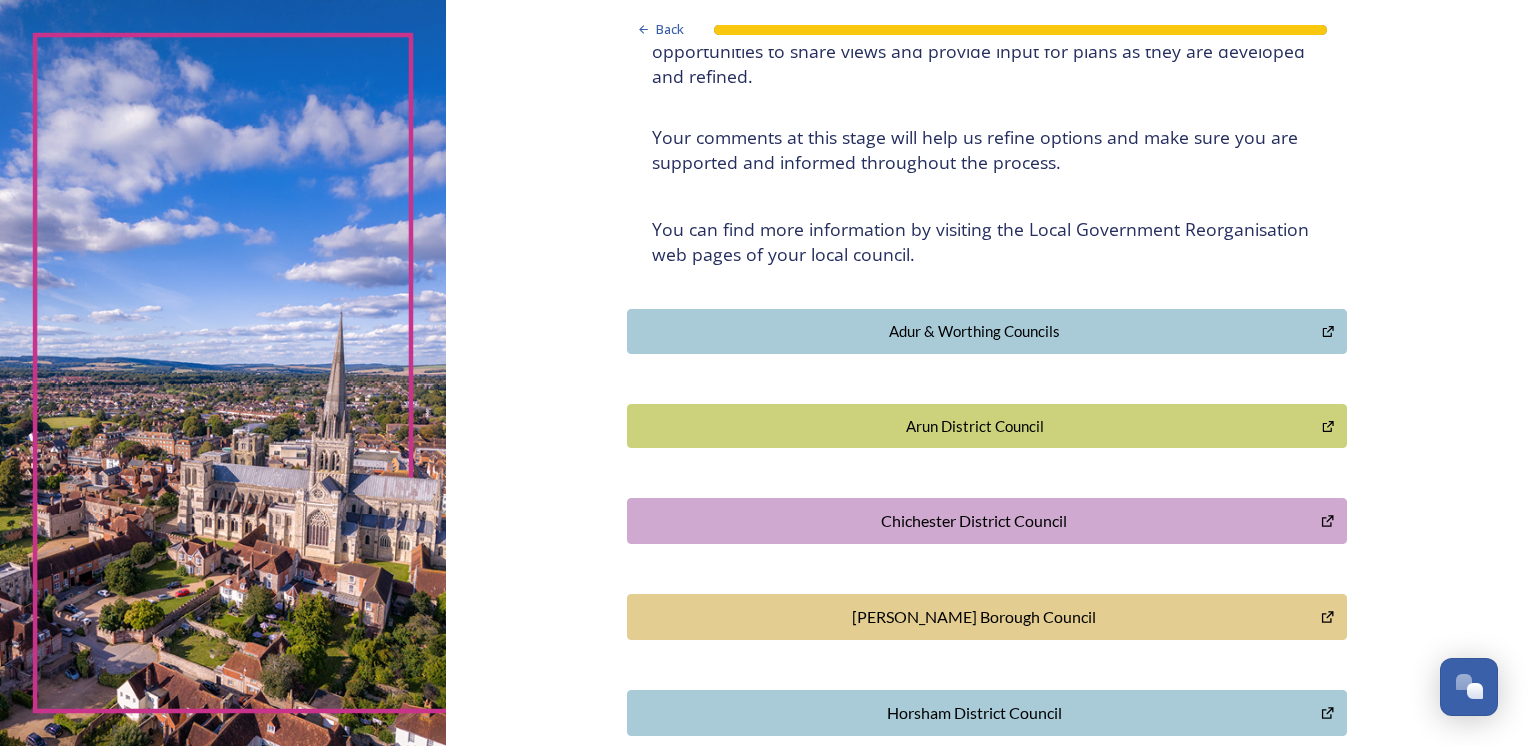 scroll, scrollTop: 239, scrollLeft: 0, axis: vertical 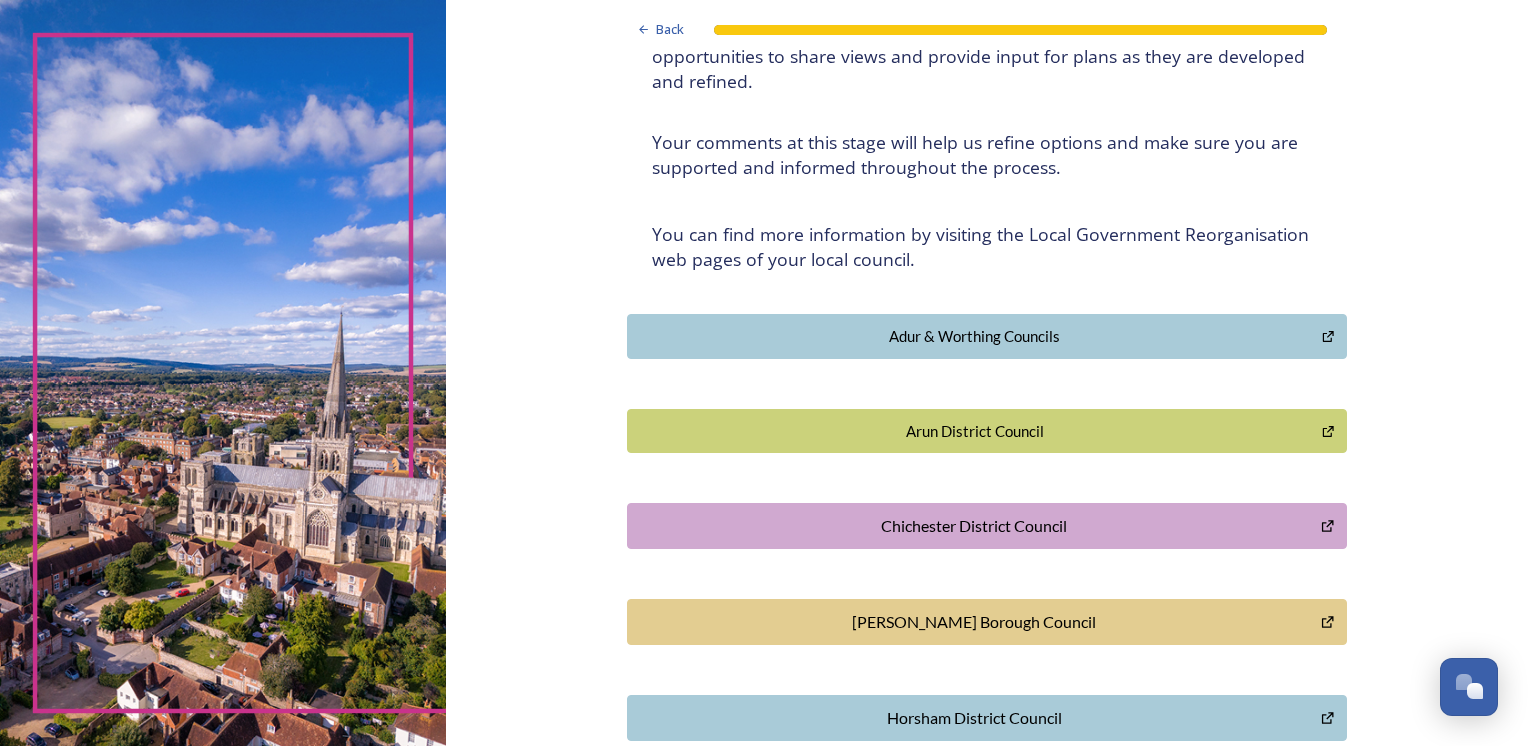 click on "Arun District Council" at bounding box center [975, 431] 